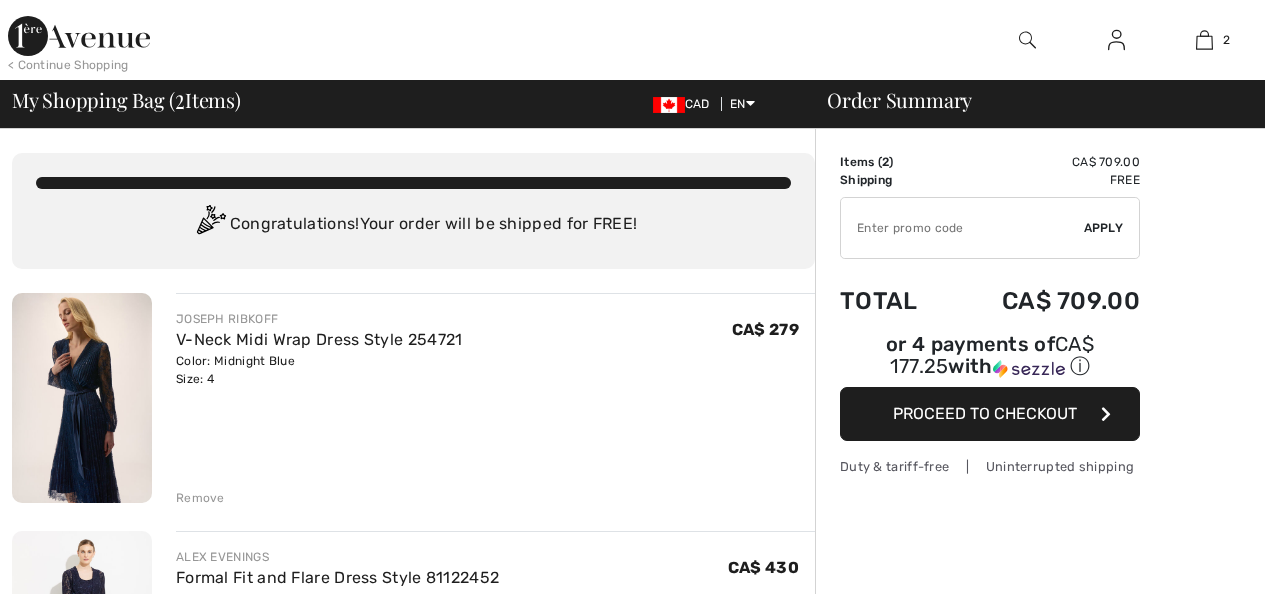 scroll, scrollTop: 0, scrollLeft: 0, axis: both 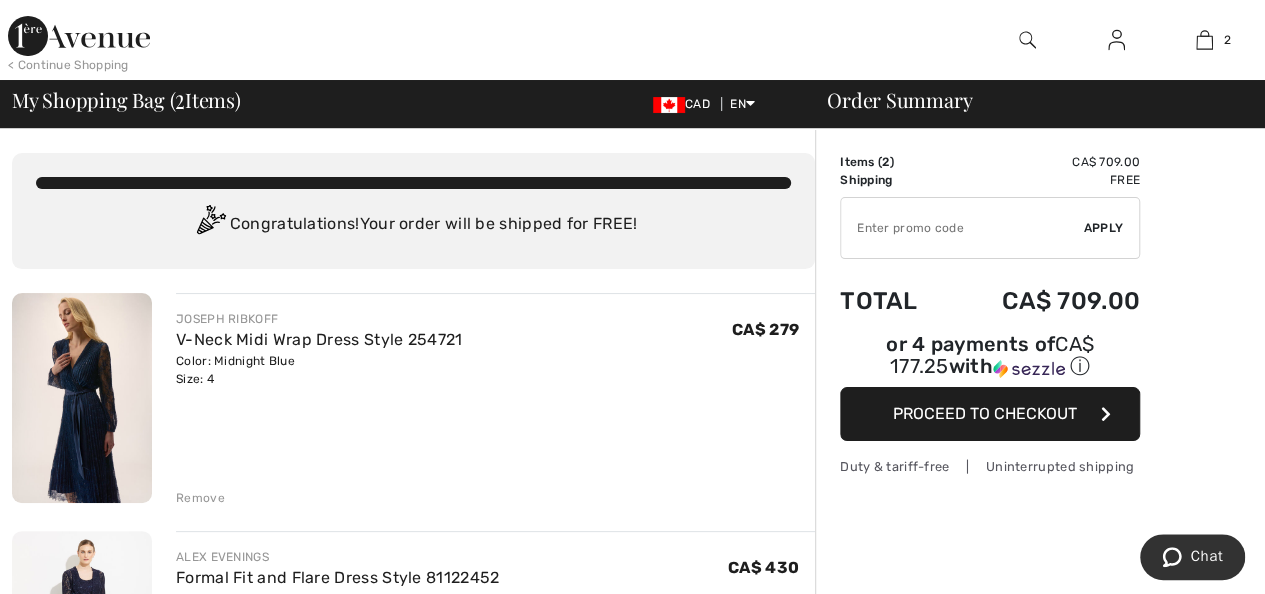 click at bounding box center [82, 398] 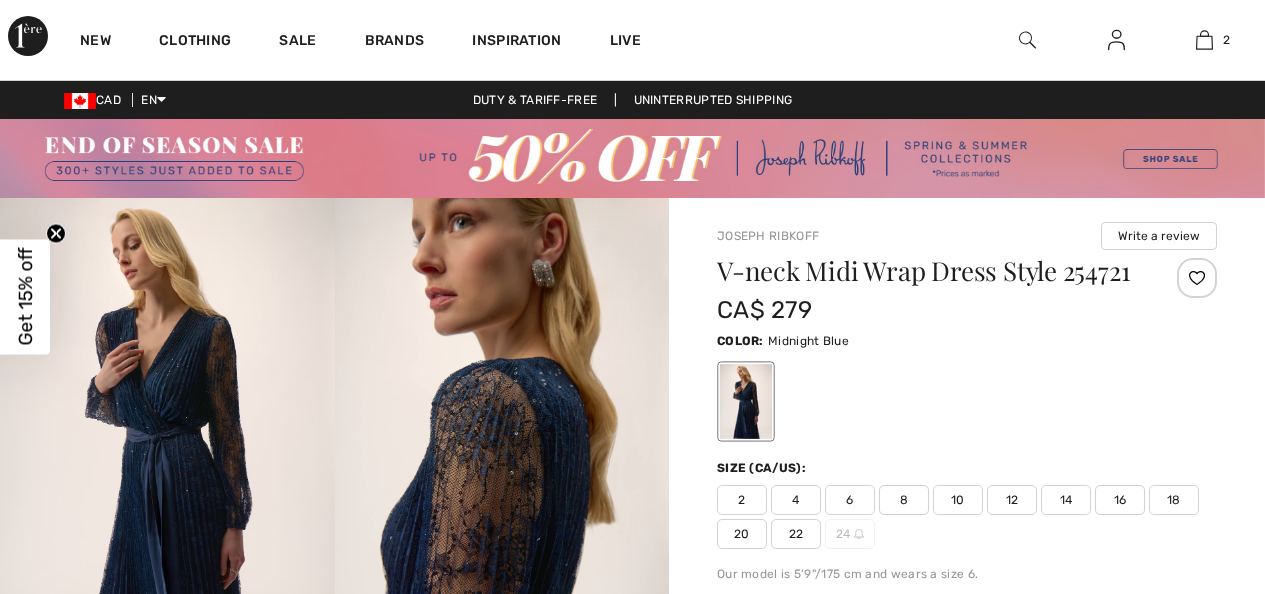 scroll, scrollTop: 0, scrollLeft: 0, axis: both 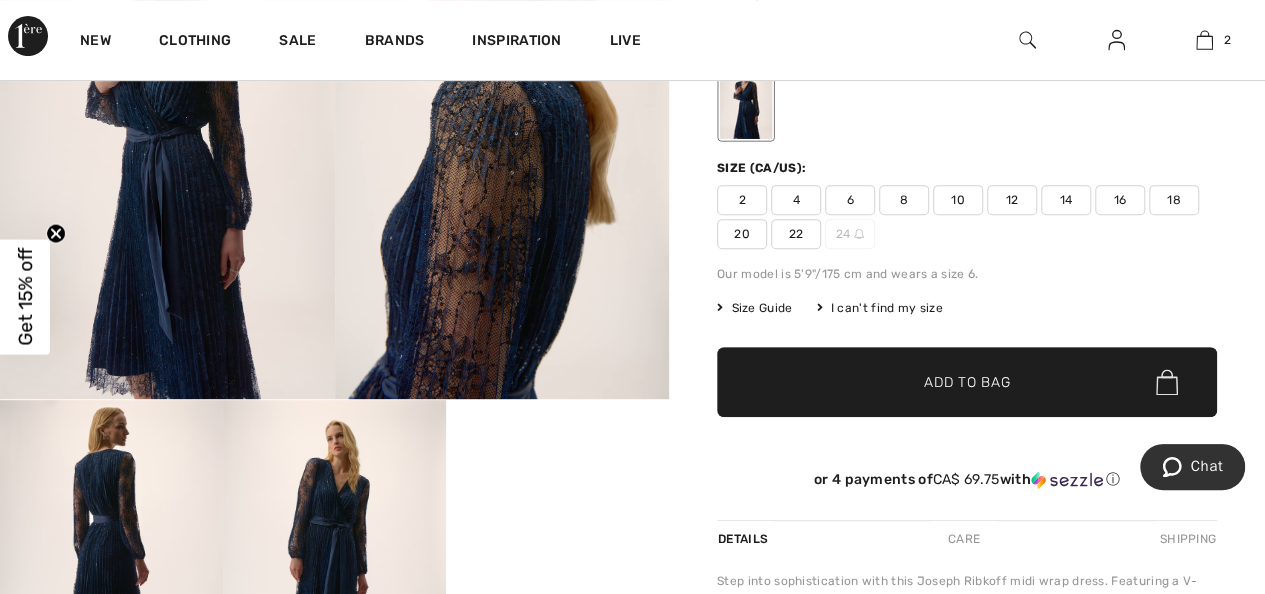 click at bounding box center (167, 148) 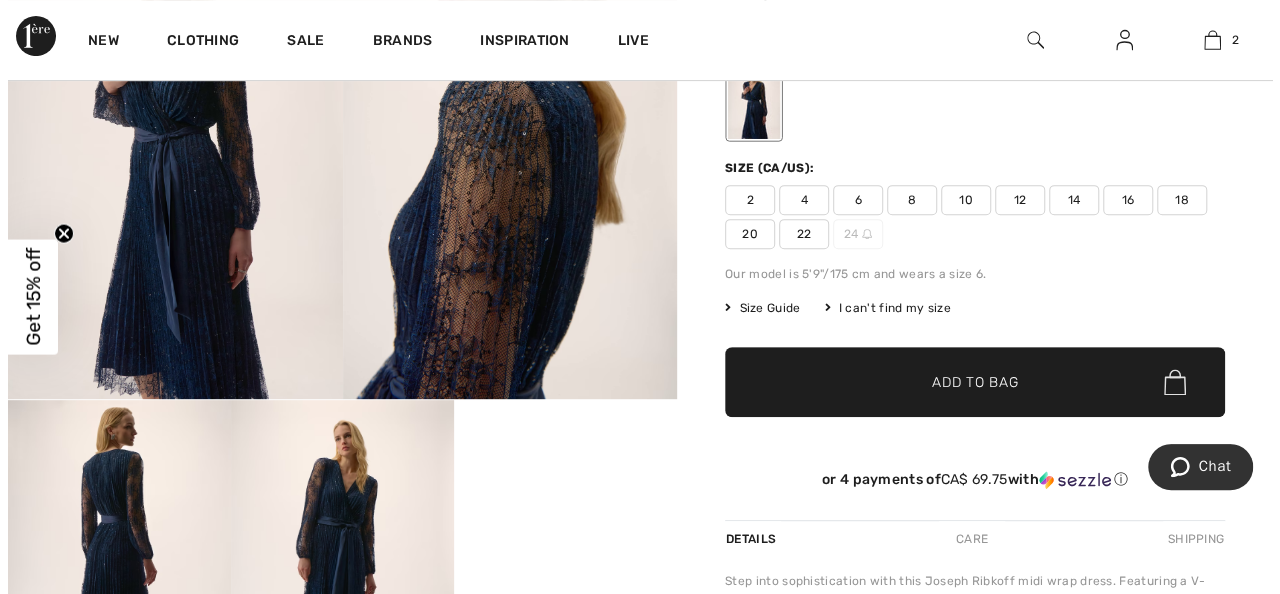scroll, scrollTop: 300, scrollLeft: 0, axis: vertical 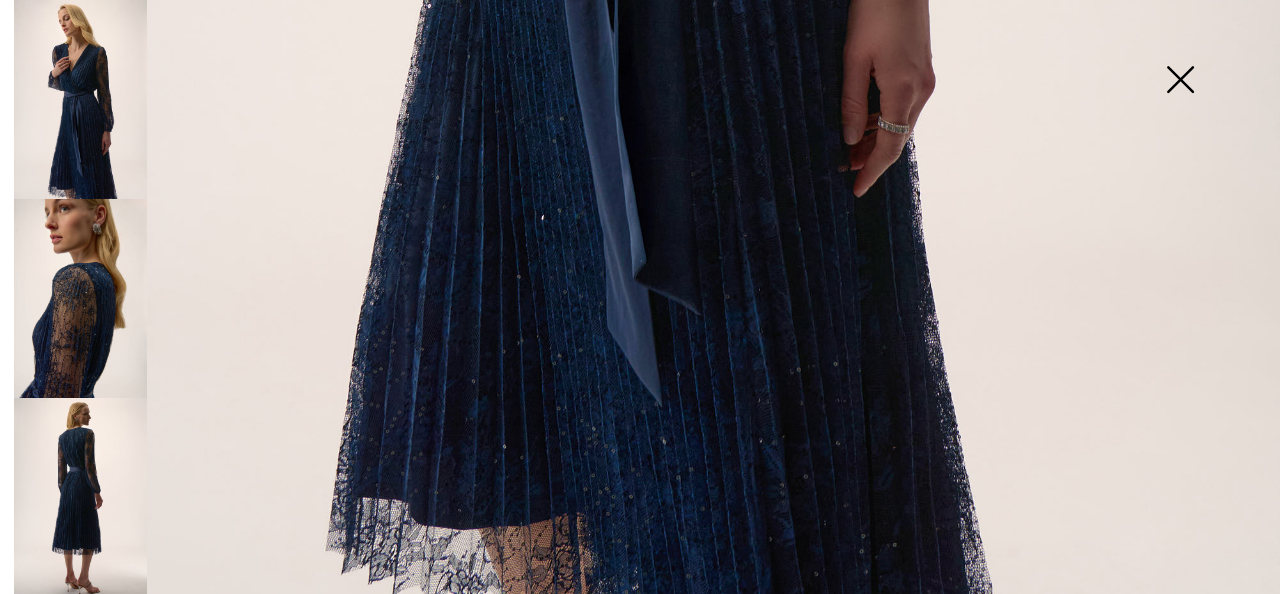 click at bounding box center (80, 497) 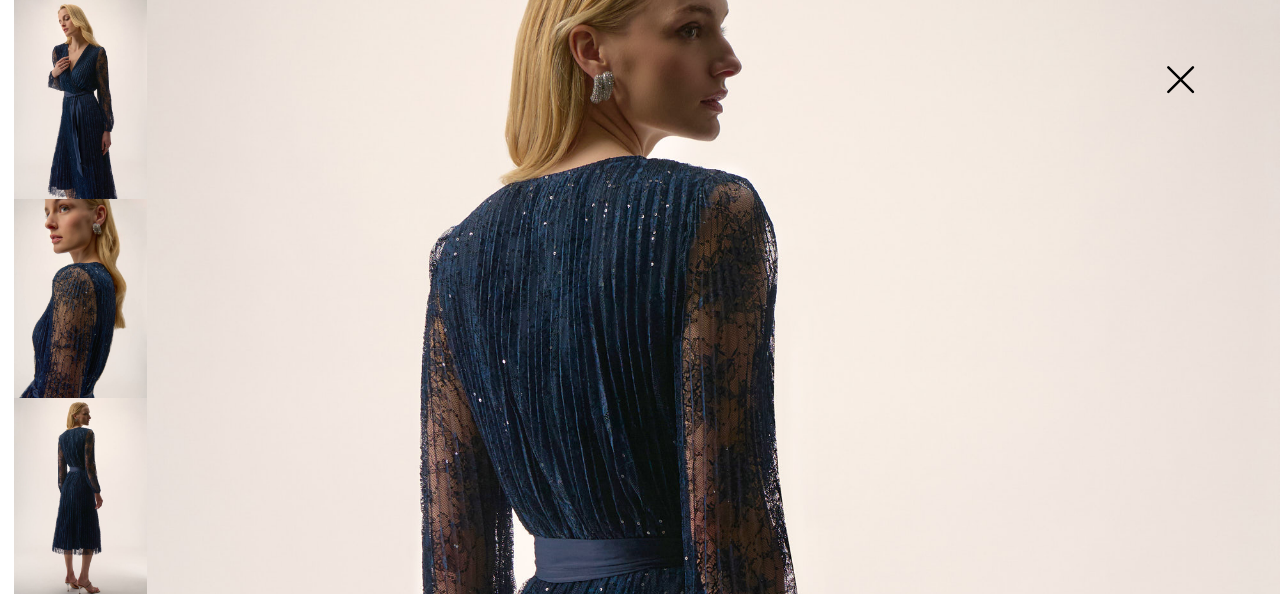 scroll, scrollTop: 101, scrollLeft: 0, axis: vertical 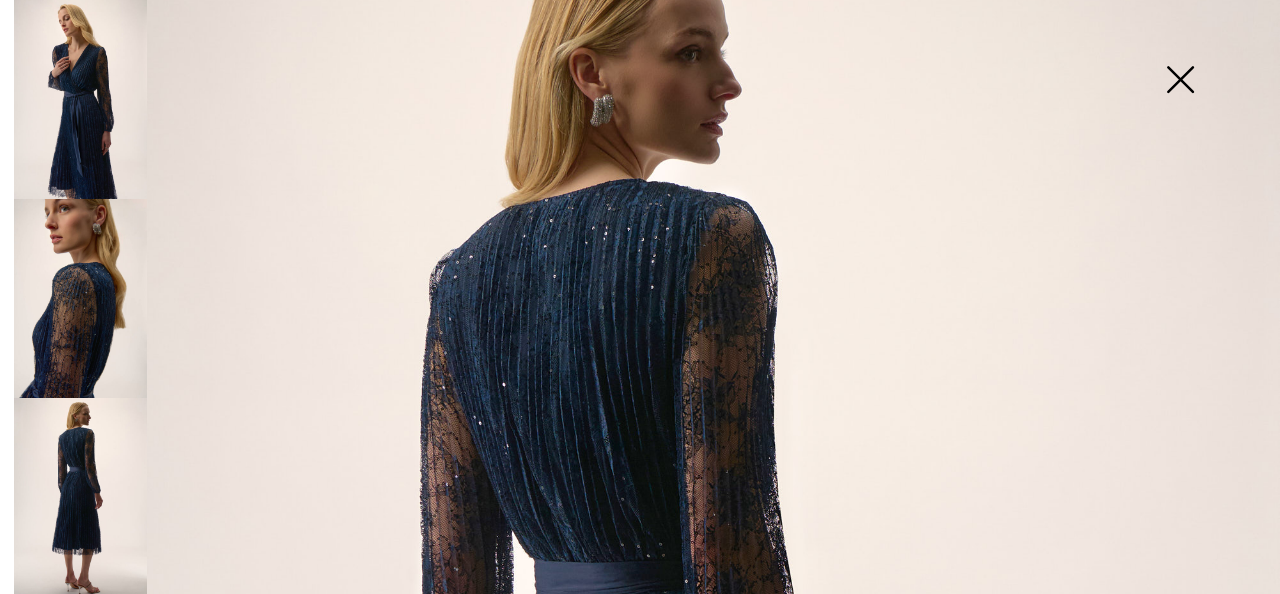 click at bounding box center [80, 99] 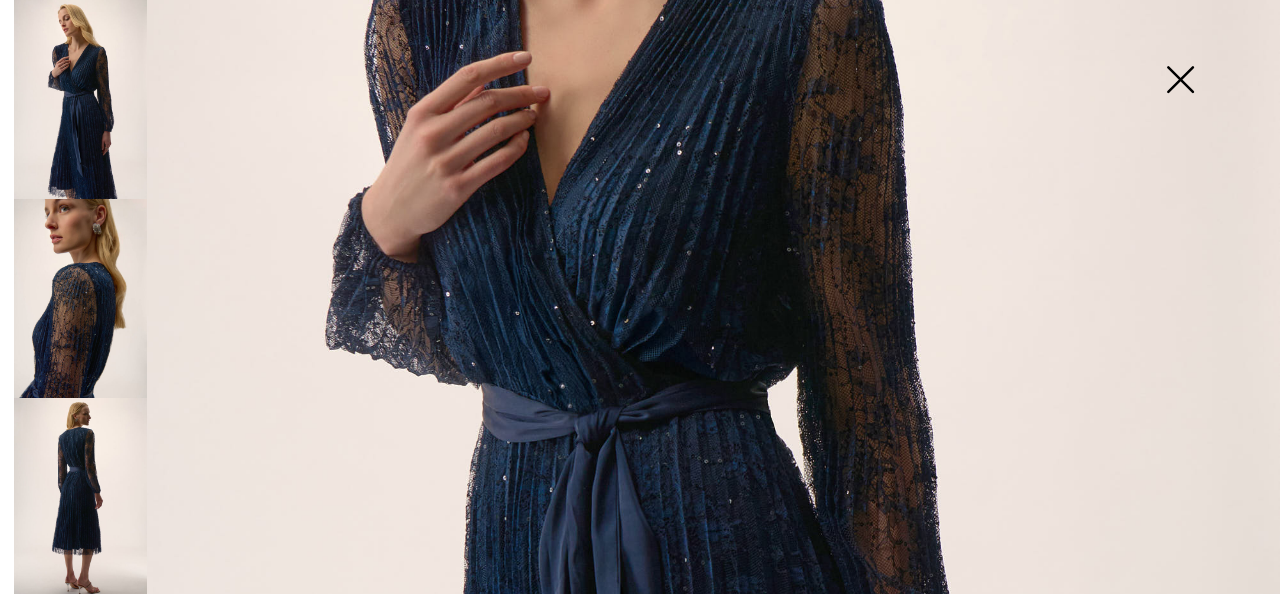 scroll, scrollTop: 801, scrollLeft: 0, axis: vertical 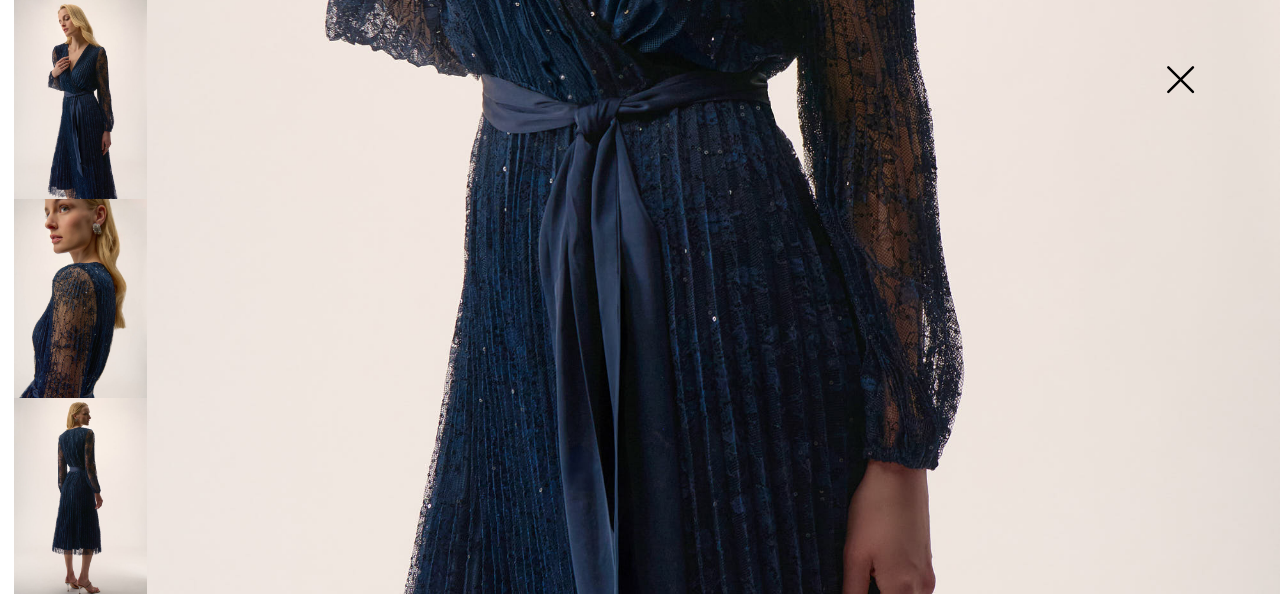 click at bounding box center (1180, 81) 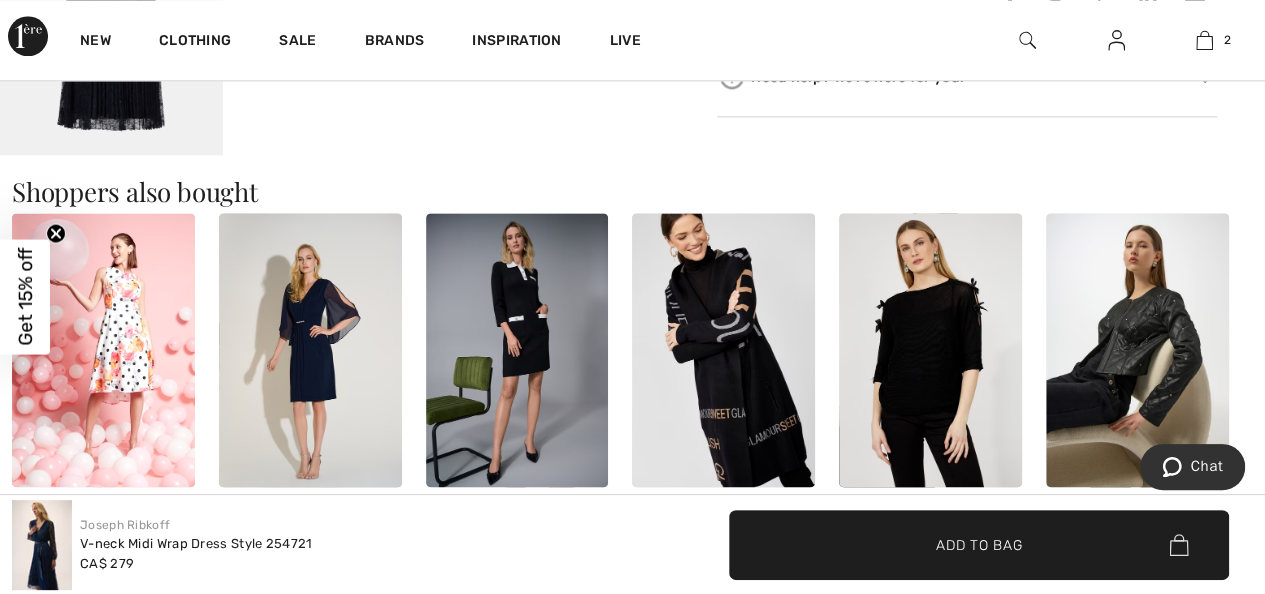 scroll, scrollTop: 1300, scrollLeft: 0, axis: vertical 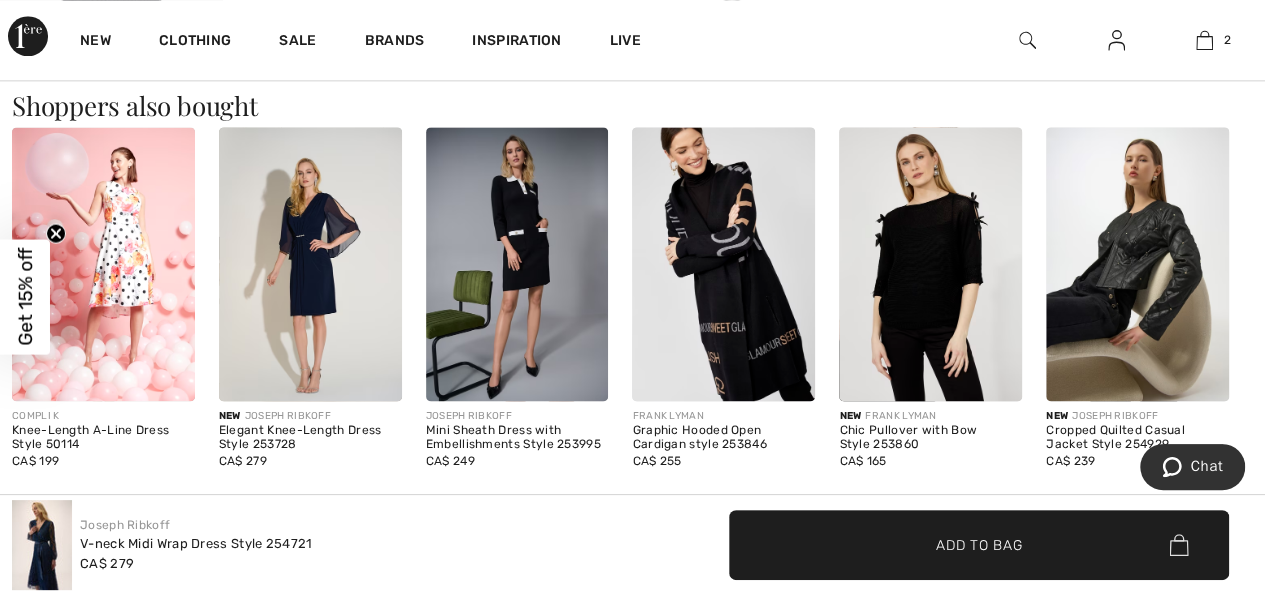 click at bounding box center (310, 264) 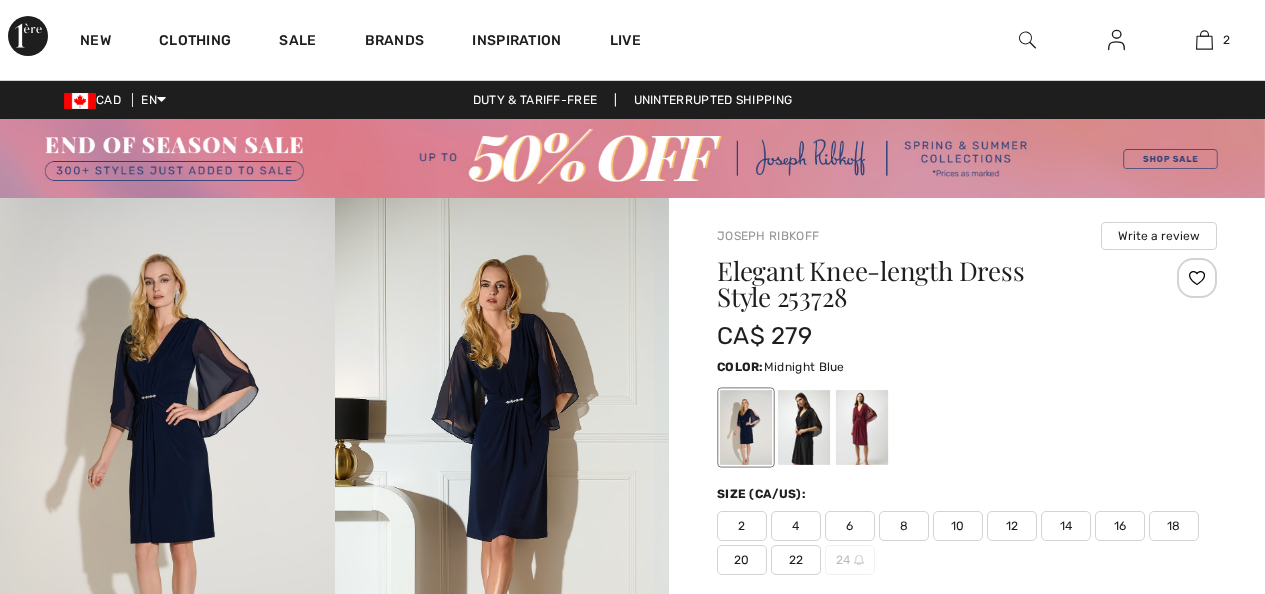 scroll, scrollTop: 0, scrollLeft: 0, axis: both 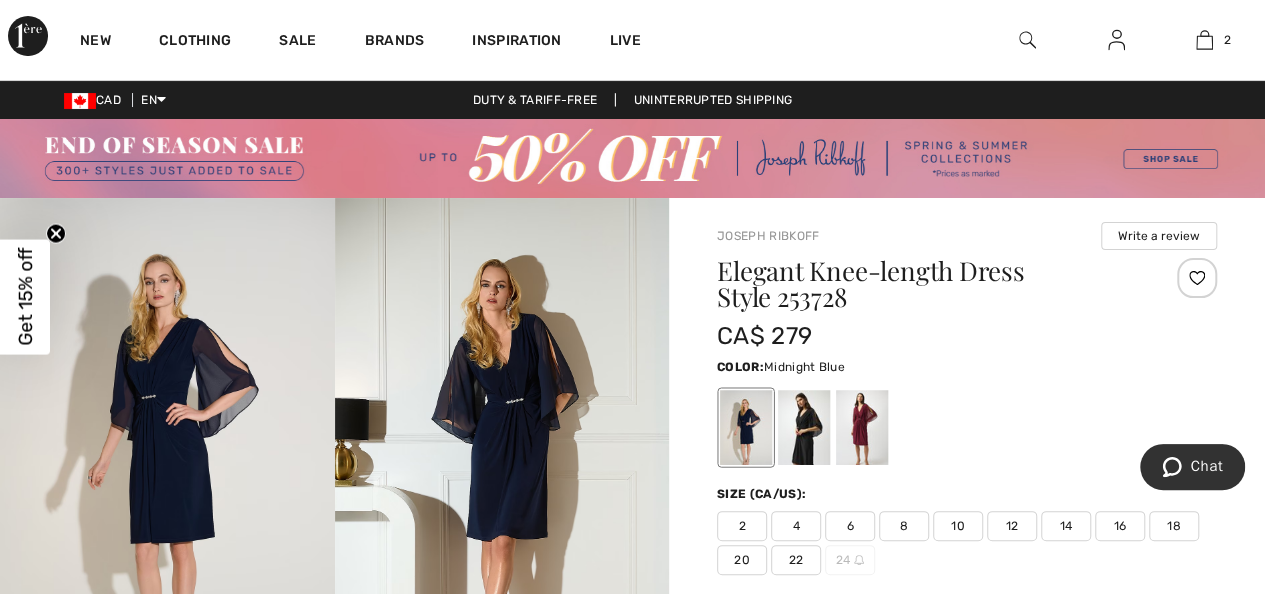 click at bounding box center [167, 449] 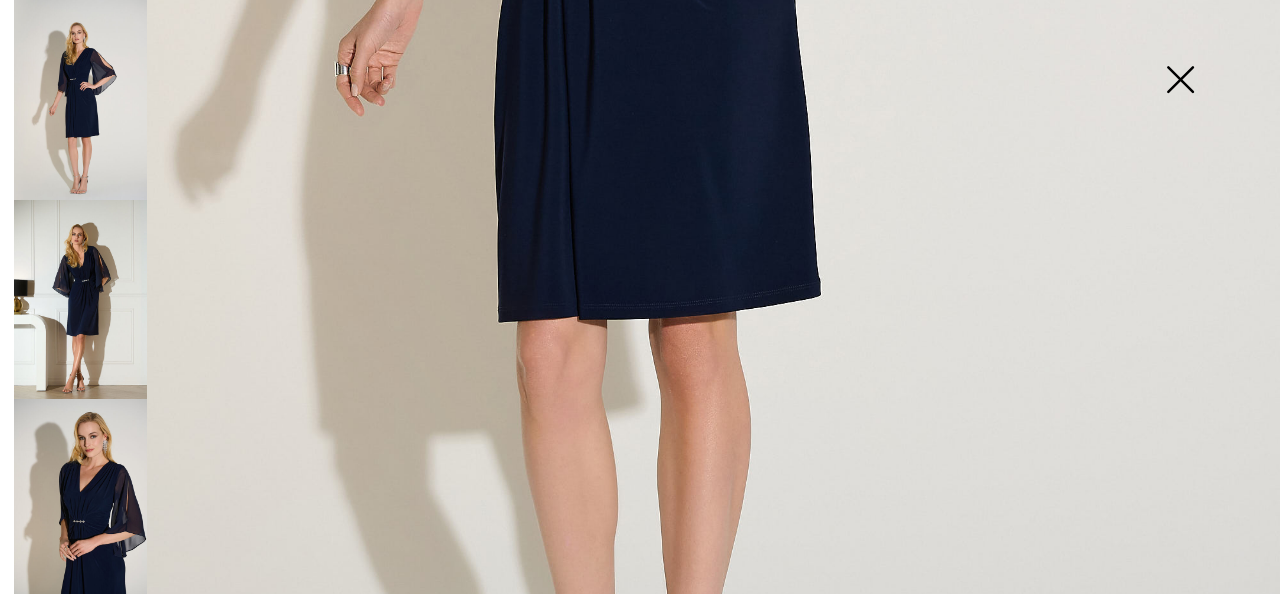 scroll, scrollTop: 800, scrollLeft: 0, axis: vertical 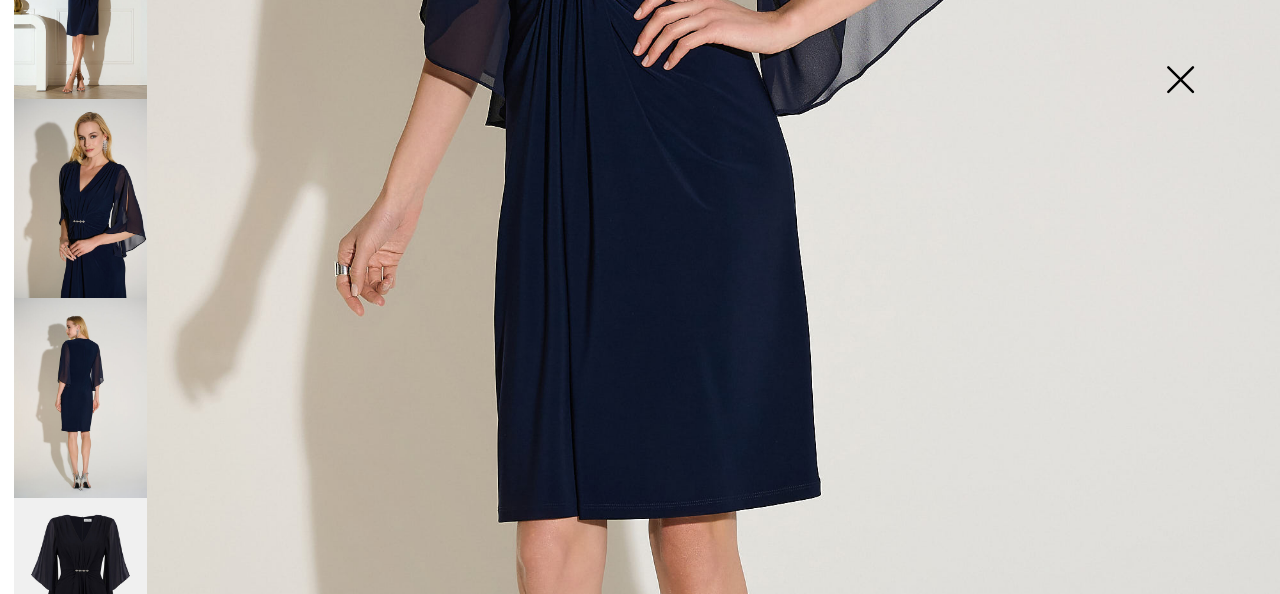 click at bounding box center [80, 398] 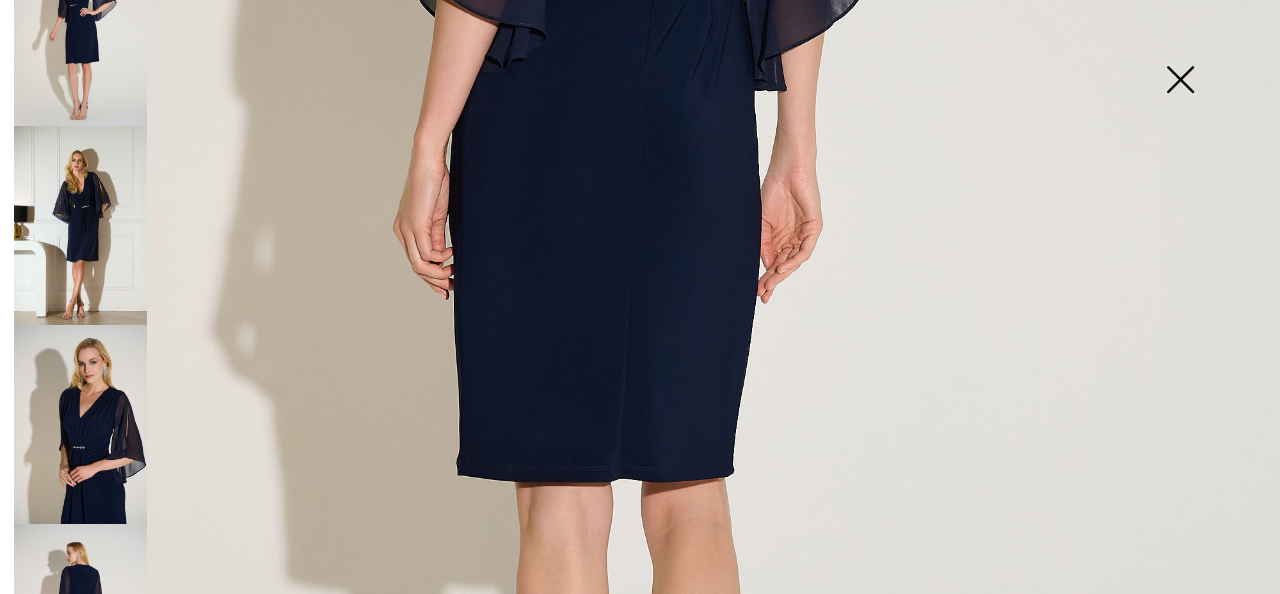 scroll, scrollTop: 0, scrollLeft: 0, axis: both 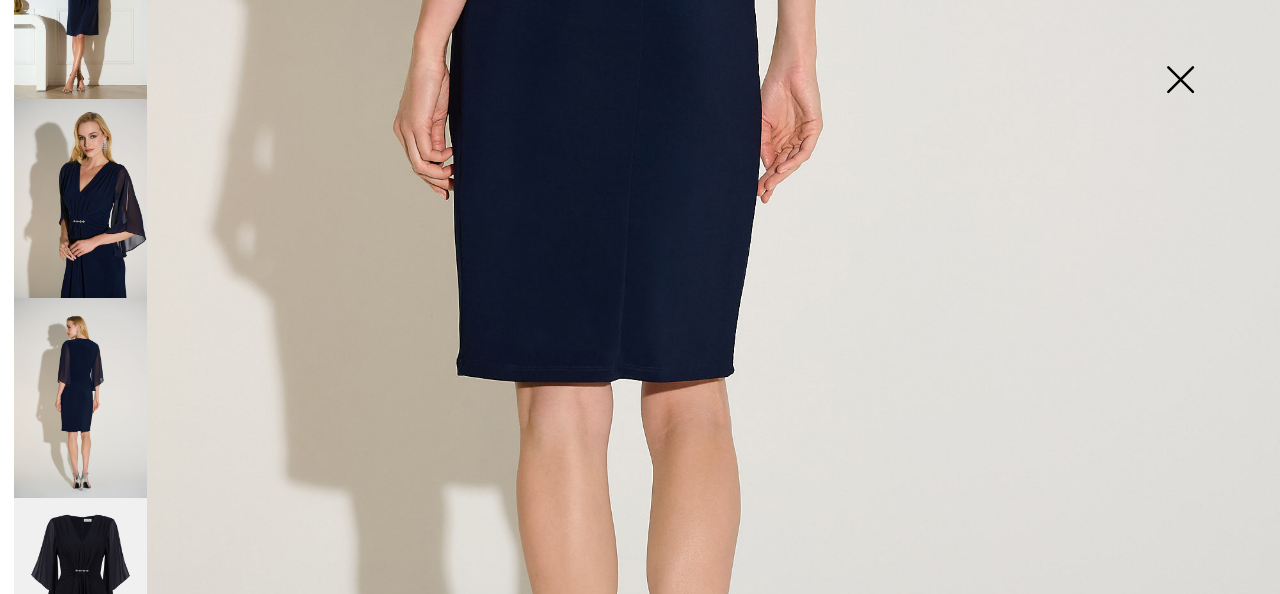 click at bounding box center (80, 597) 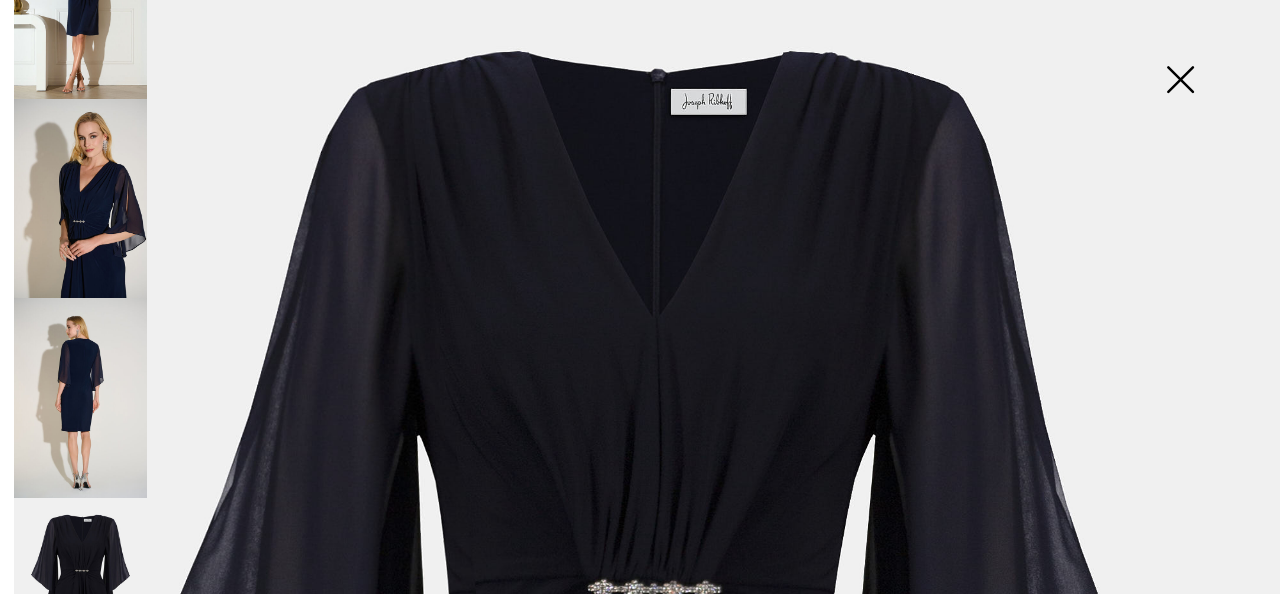 scroll, scrollTop: 100, scrollLeft: 0, axis: vertical 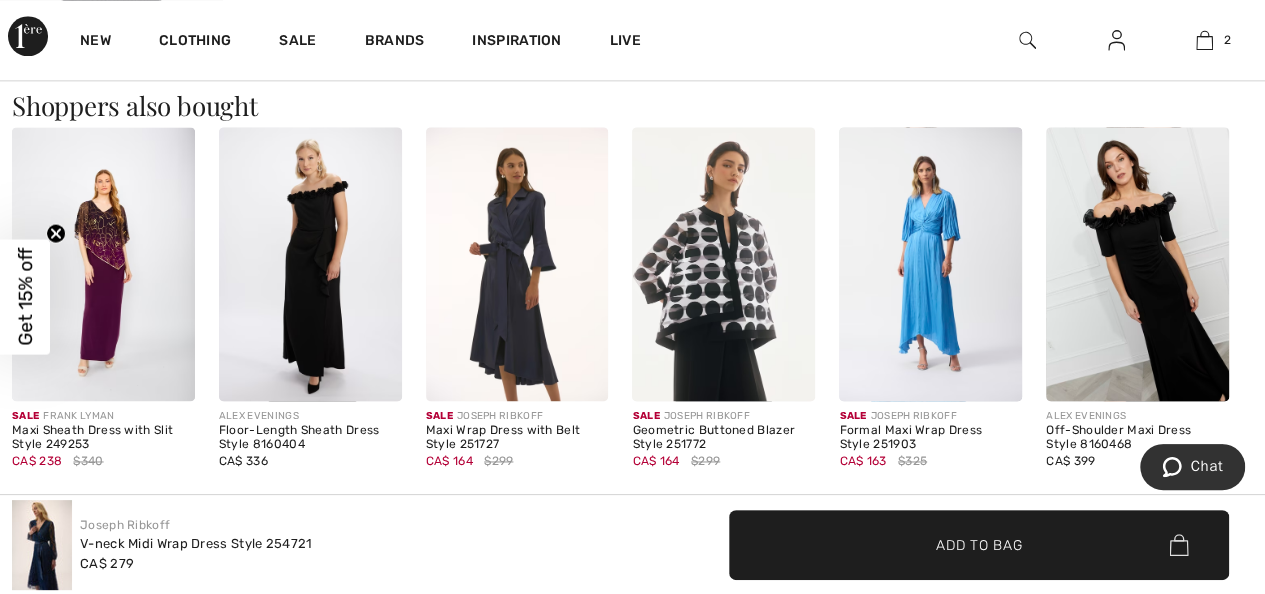 click on "Get 15% off" at bounding box center [25, 297] 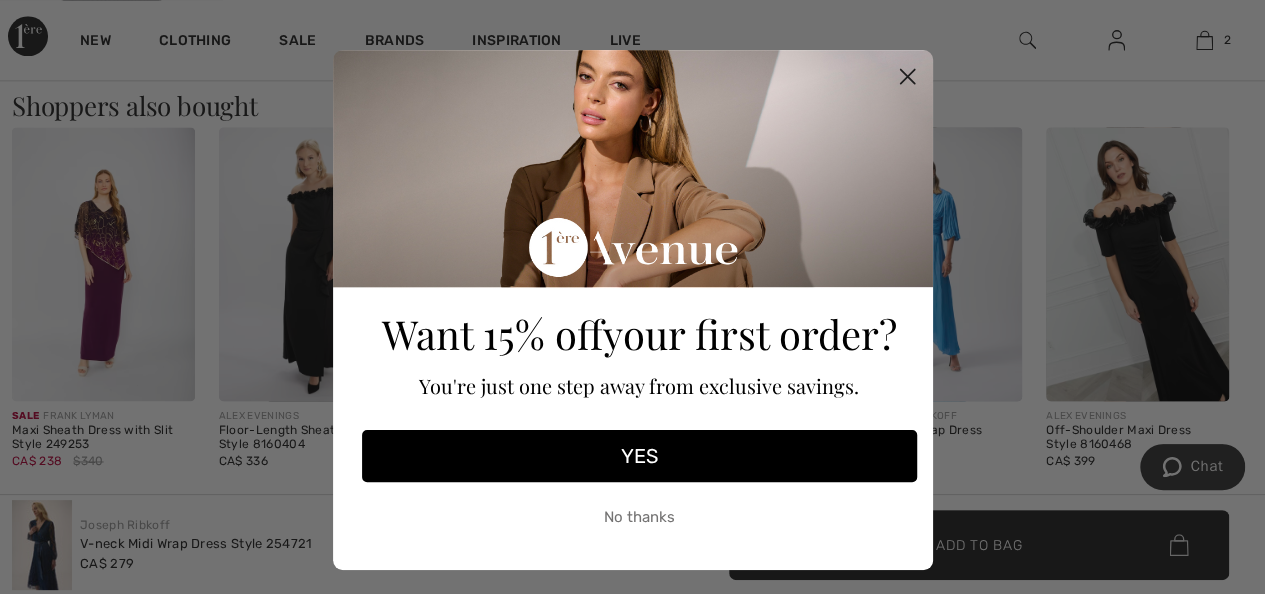 click 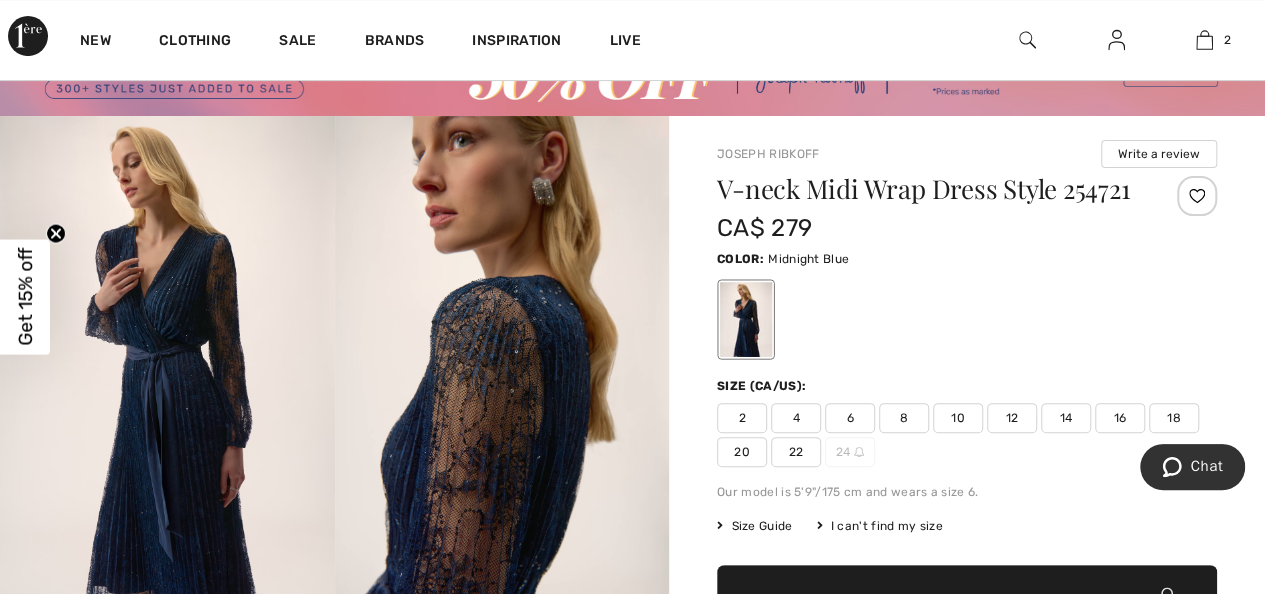 scroll, scrollTop: 51, scrollLeft: 0, axis: vertical 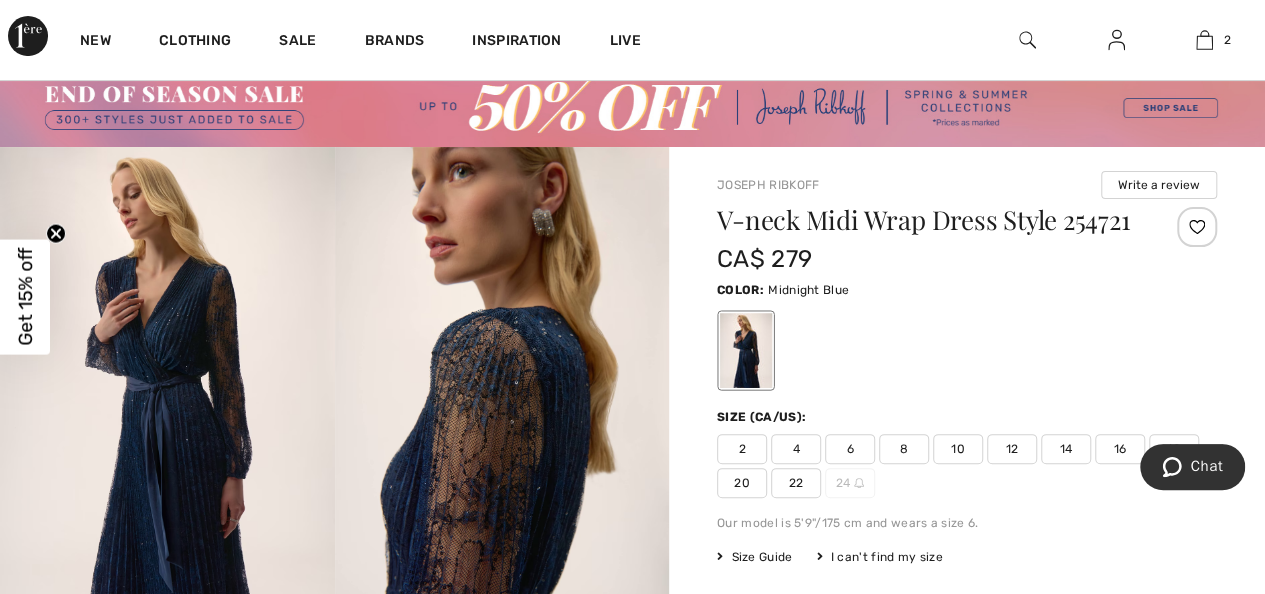 click at bounding box center [632, 107] 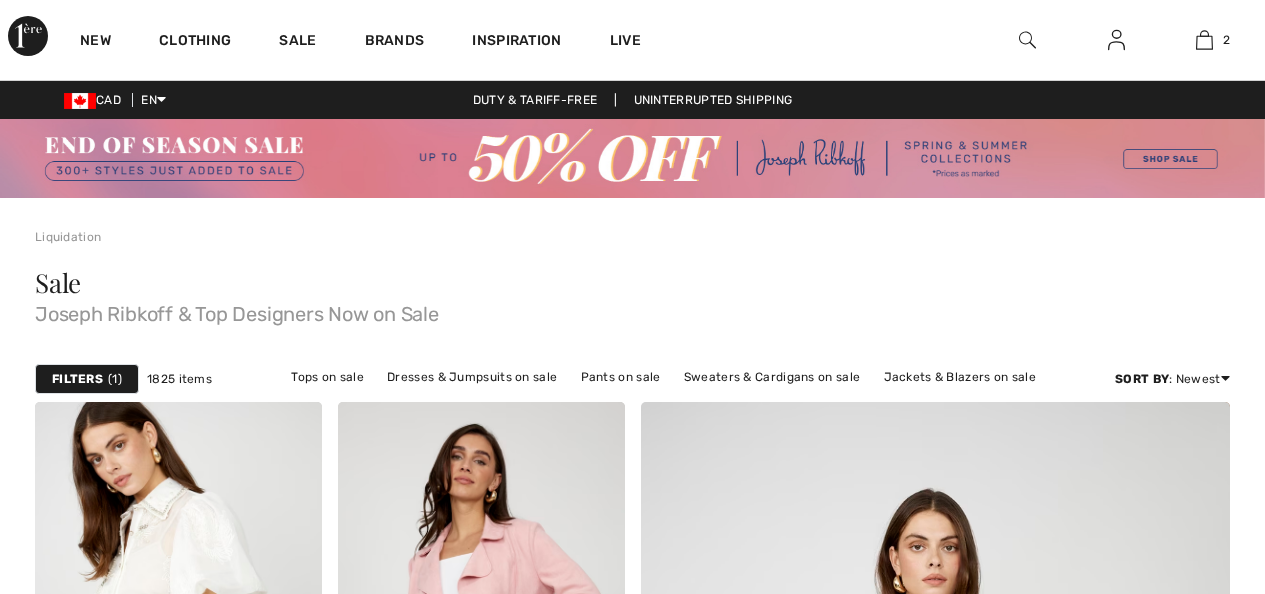 scroll, scrollTop: 0, scrollLeft: 0, axis: both 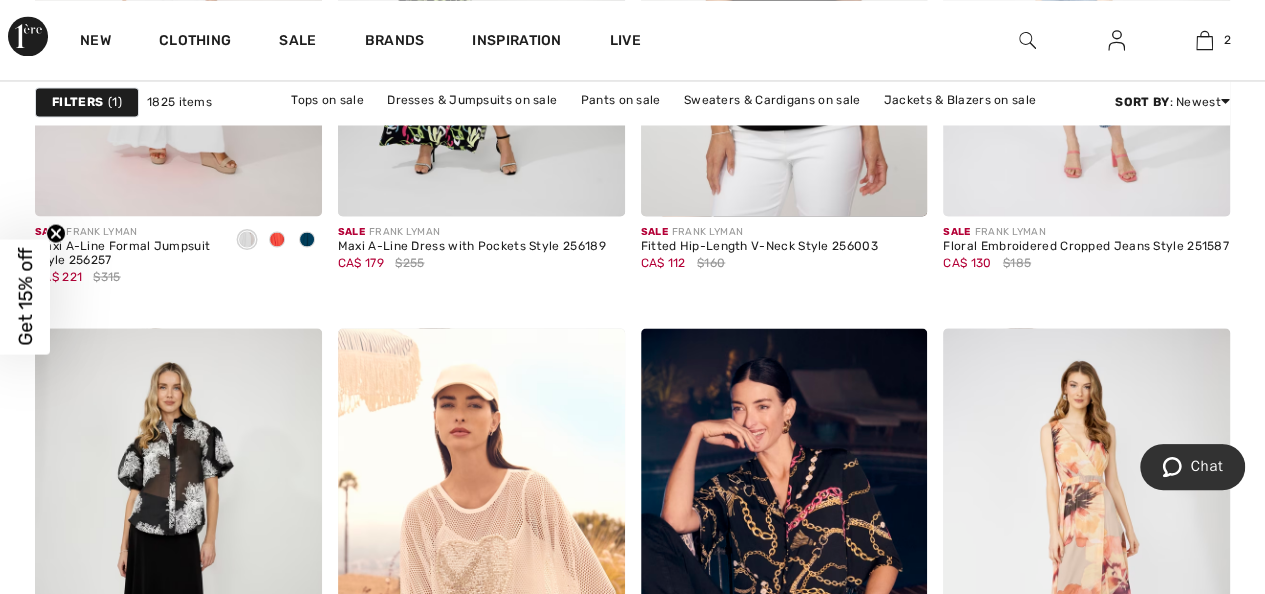 click at bounding box center [1116, 40] 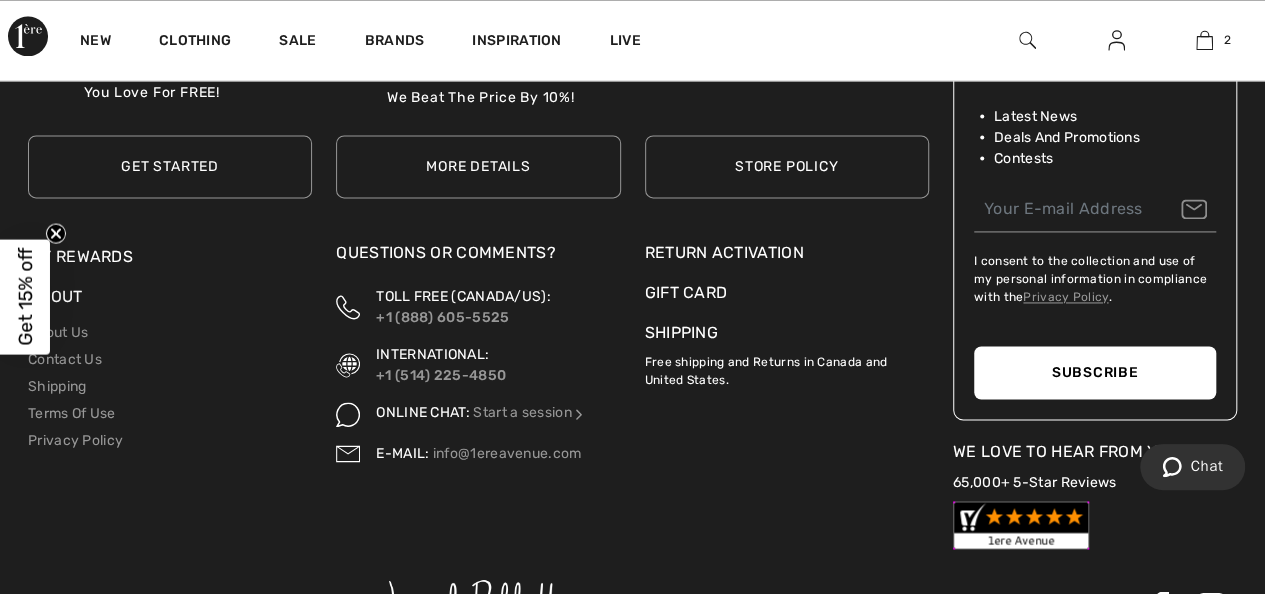 scroll, scrollTop: 8961, scrollLeft: 0, axis: vertical 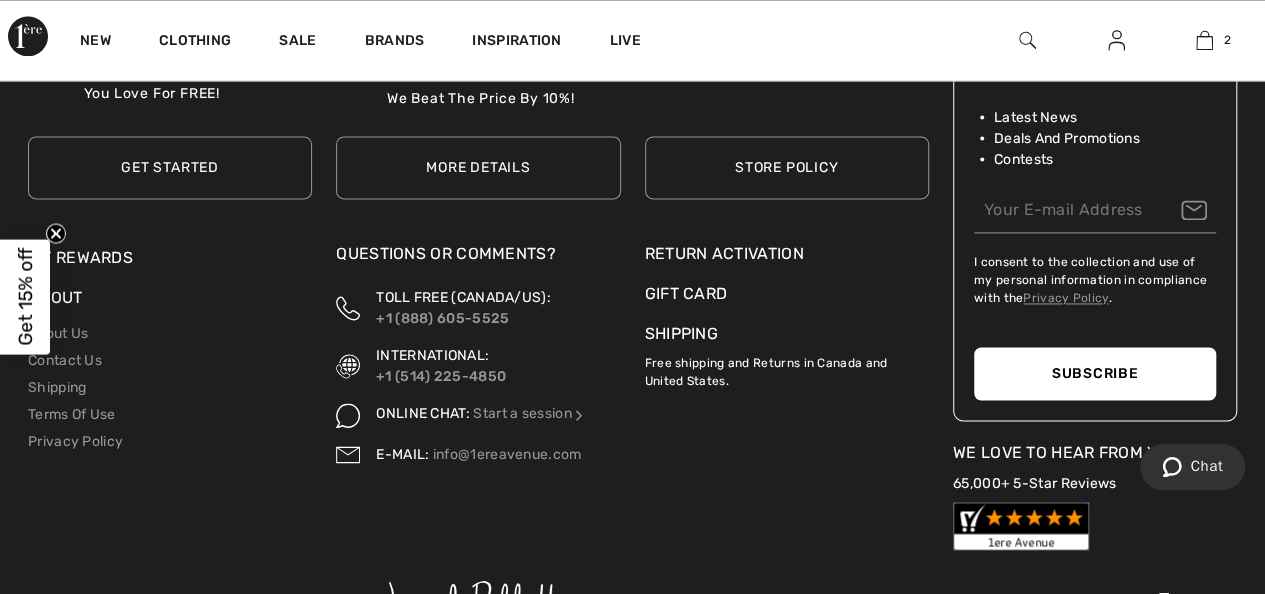 click on "Free shipping and Returns in Canada and United States." at bounding box center (787, 368) 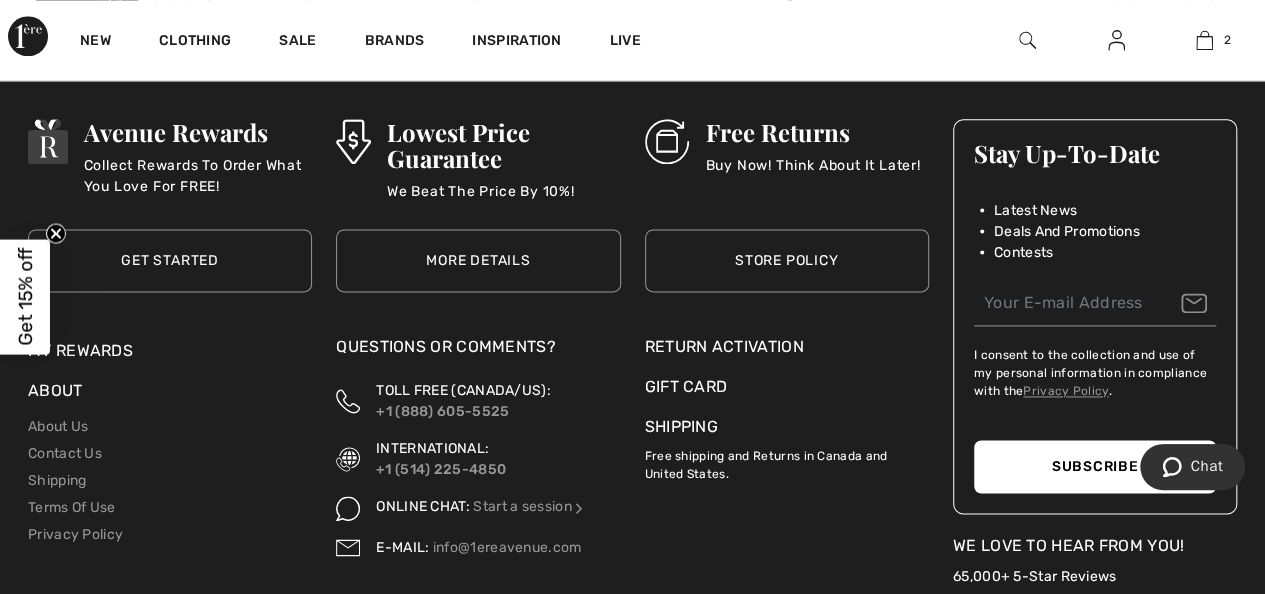 scroll, scrollTop: 8761, scrollLeft: 0, axis: vertical 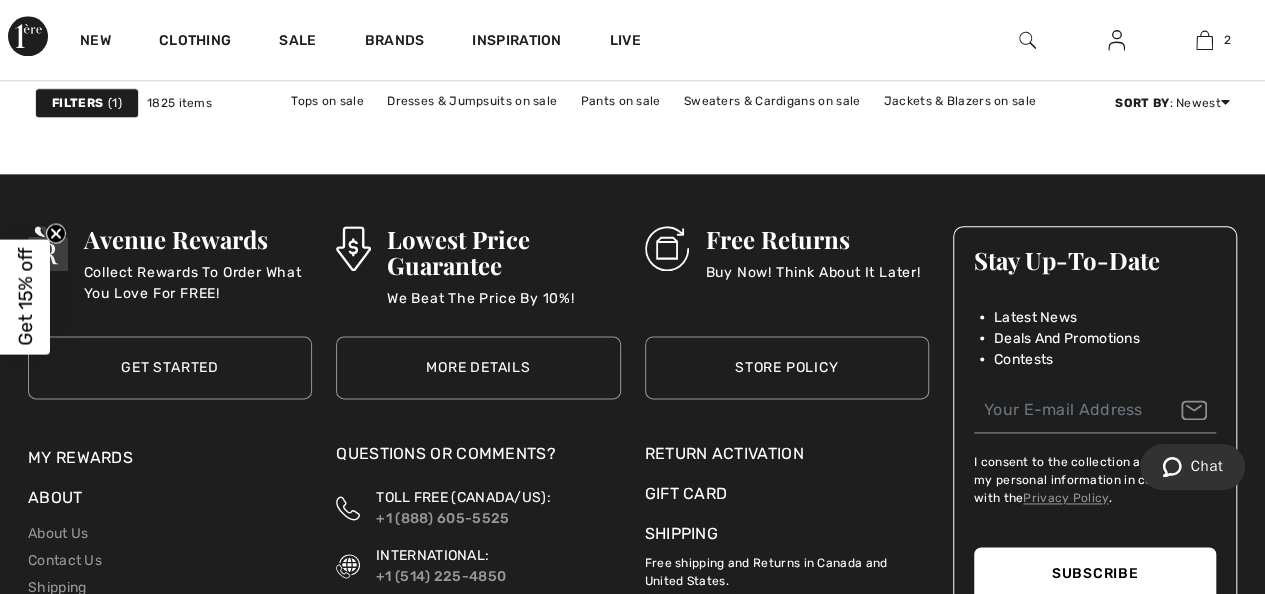 click on "Store Policy" at bounding box center [787, 367] 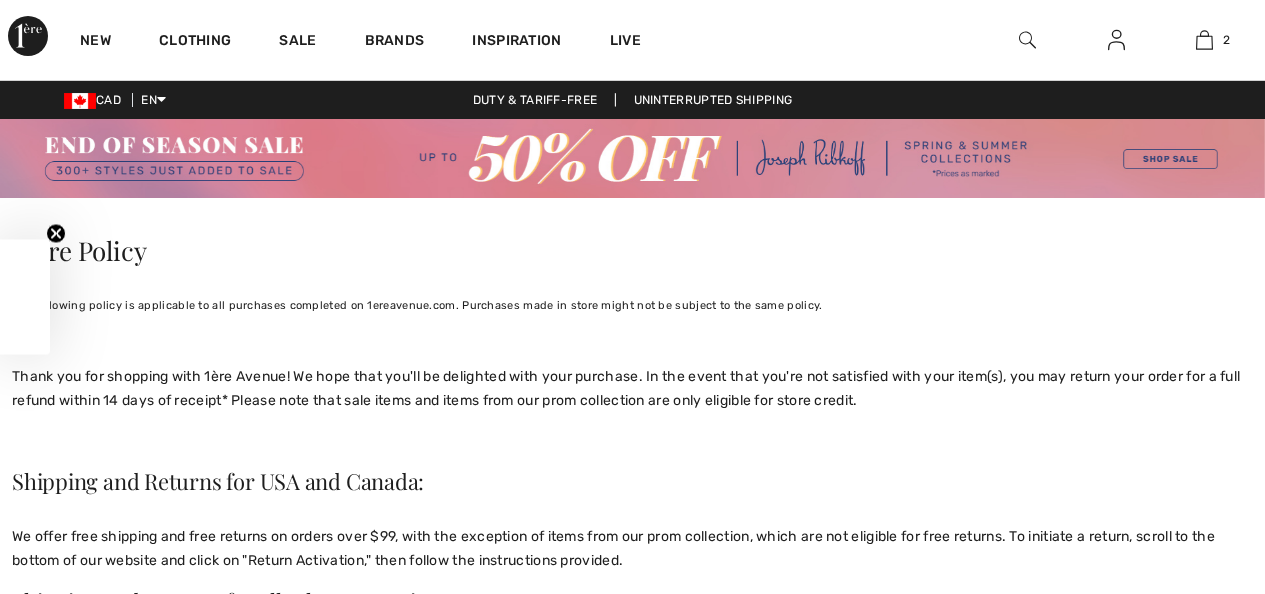scroll, scrollTop: 0, scrollLeft: 0, axis: both 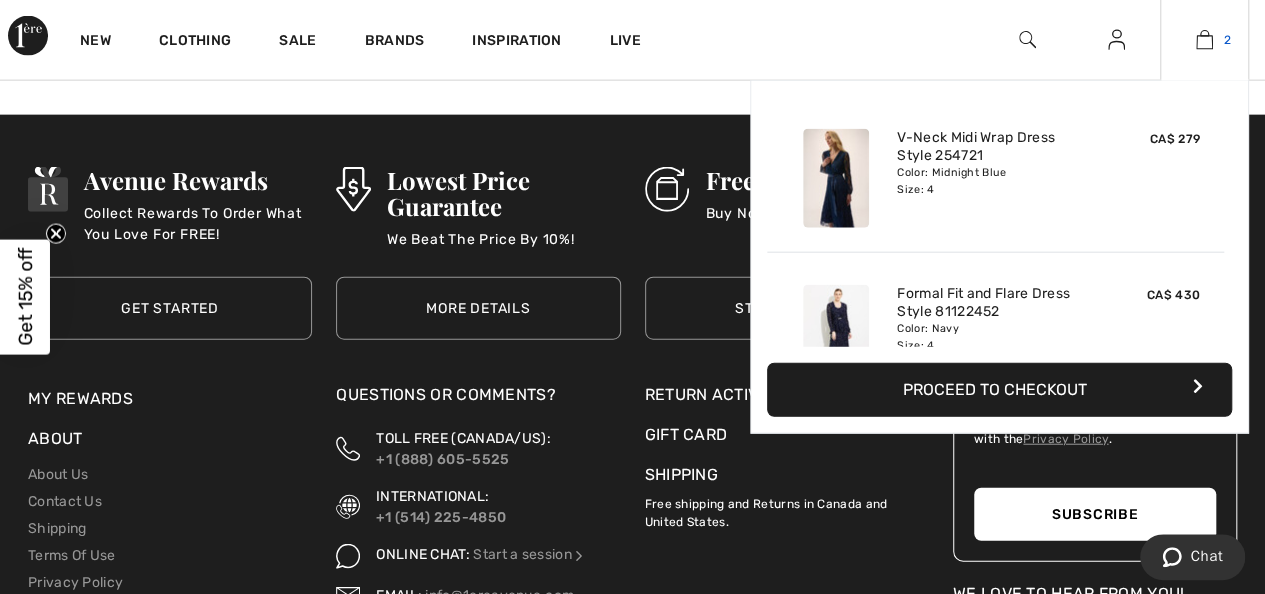 click at bounding box center [1204, 40] 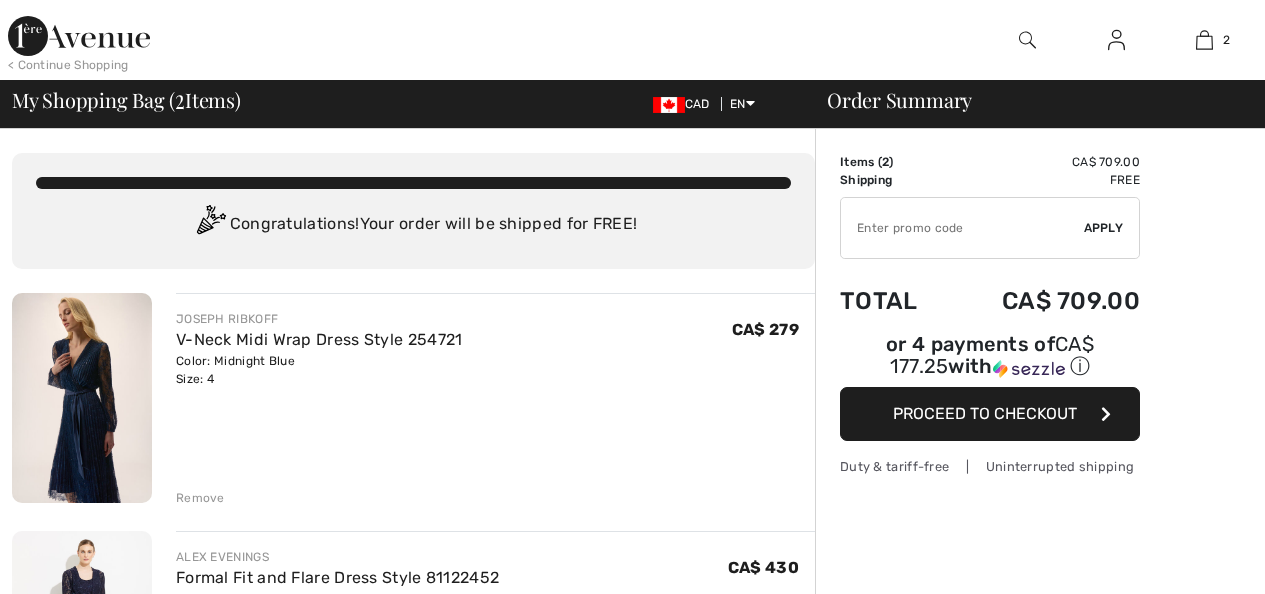 scroll, scrollTop: 0, scrollLeft: 0, axis: both 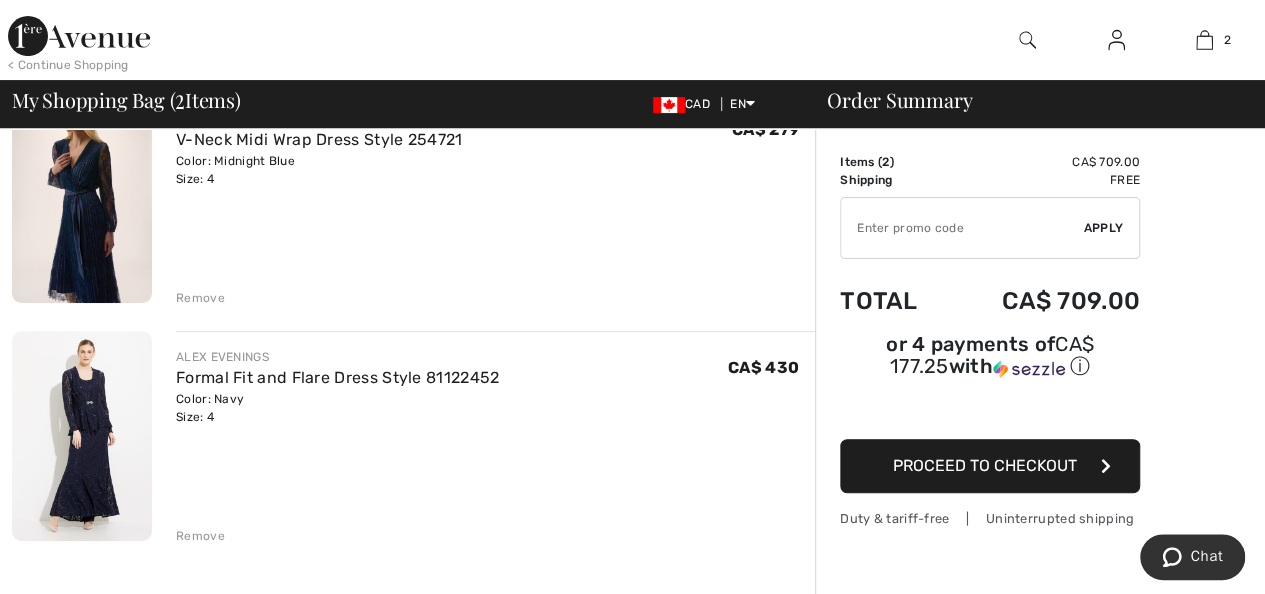 click at bounding box center (82, 436) 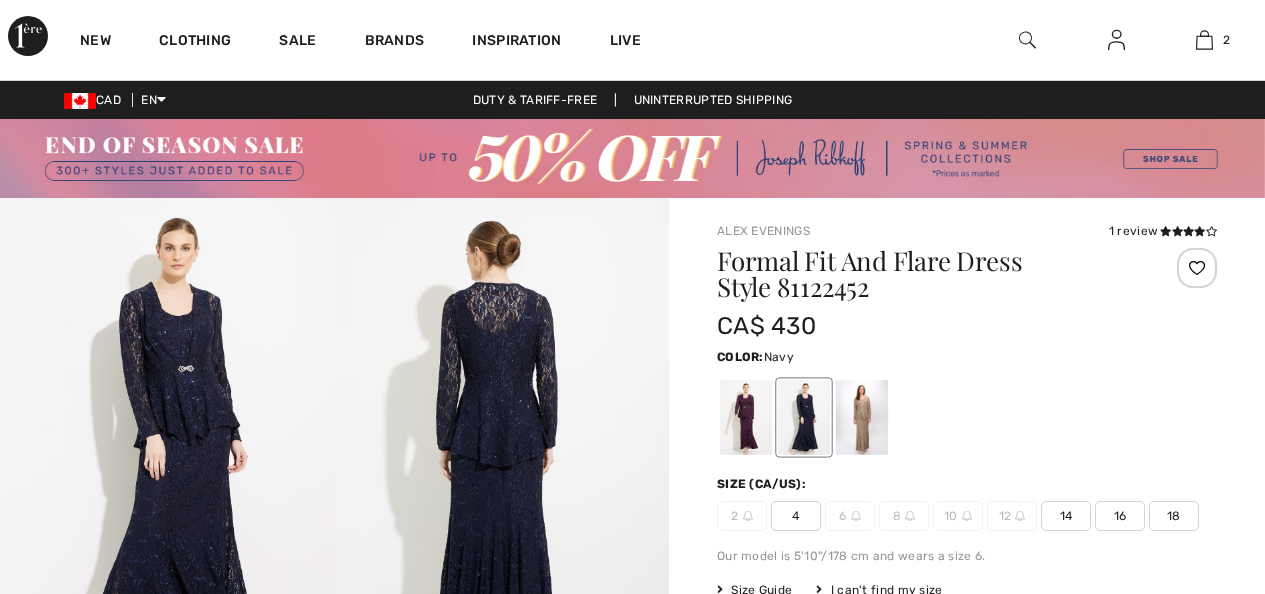 scroll, scrollTop: 0, scrollLeft: 0, axis: both 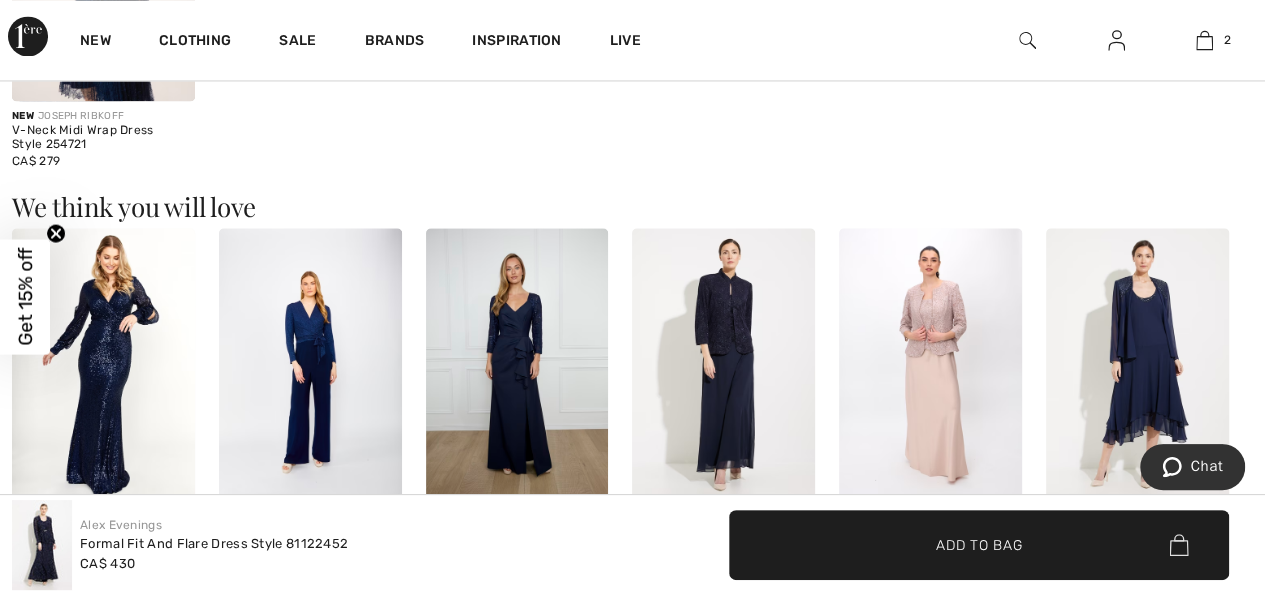 click at bounding box center (723, 365) 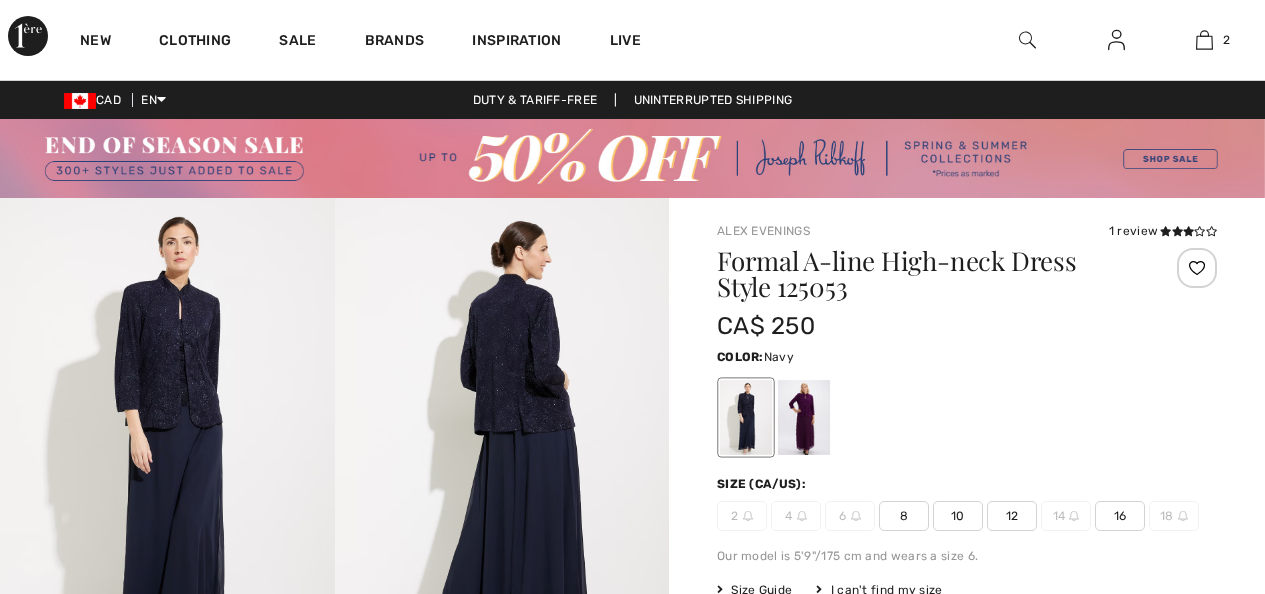 scroll, scrollTop: 0, scrollLeft: 0, axis: both 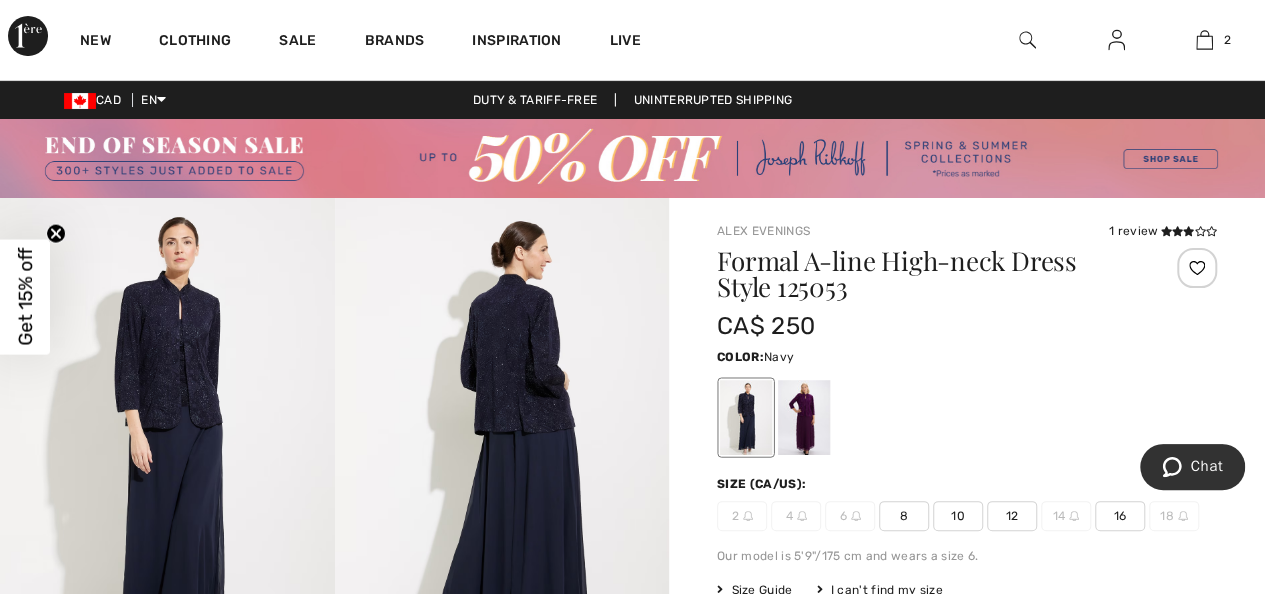 click at bounding box center (167, 449) 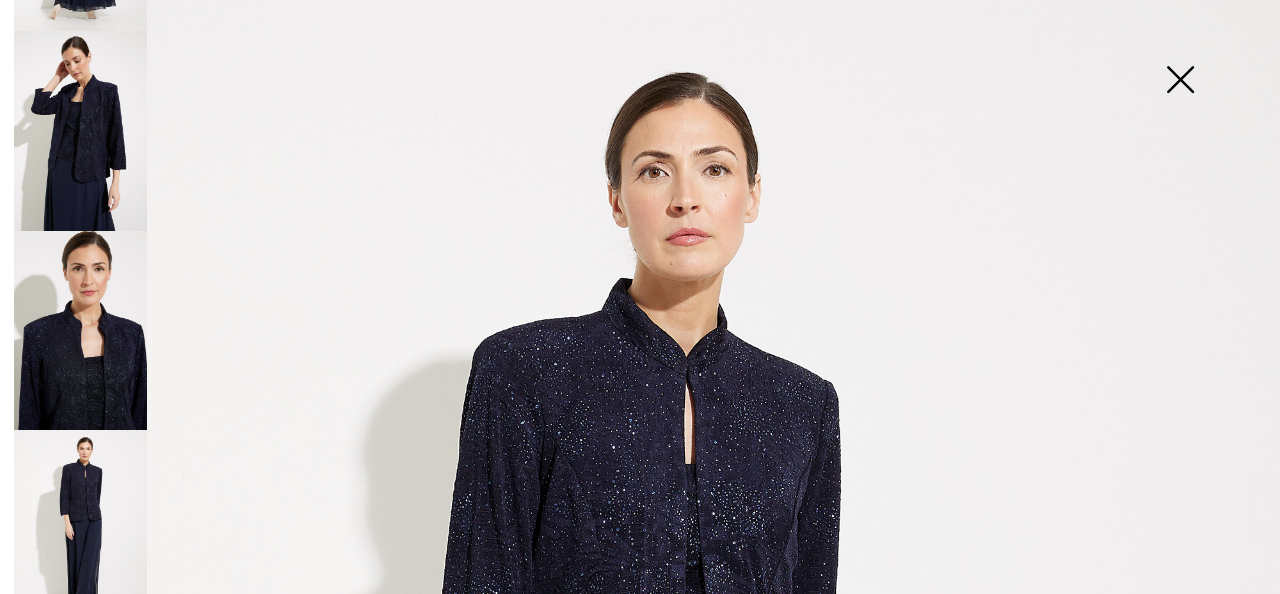 scroll, scrollTop: 368, scrollLeft: 0, axis: vertical 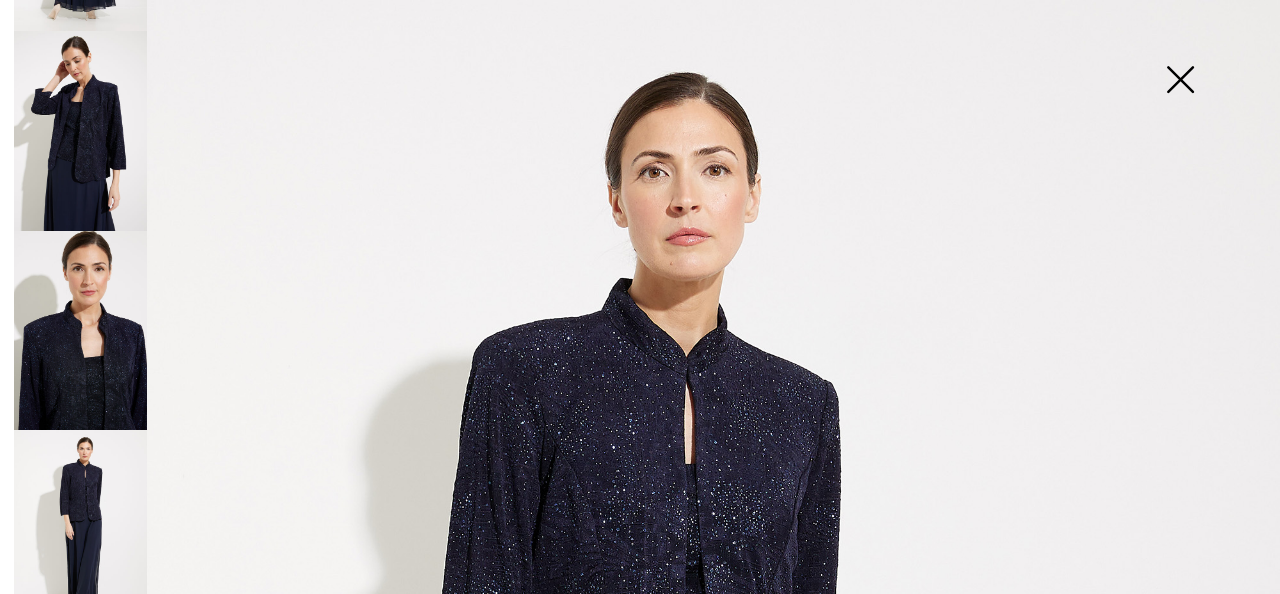 click at bounding box center (80, 331) 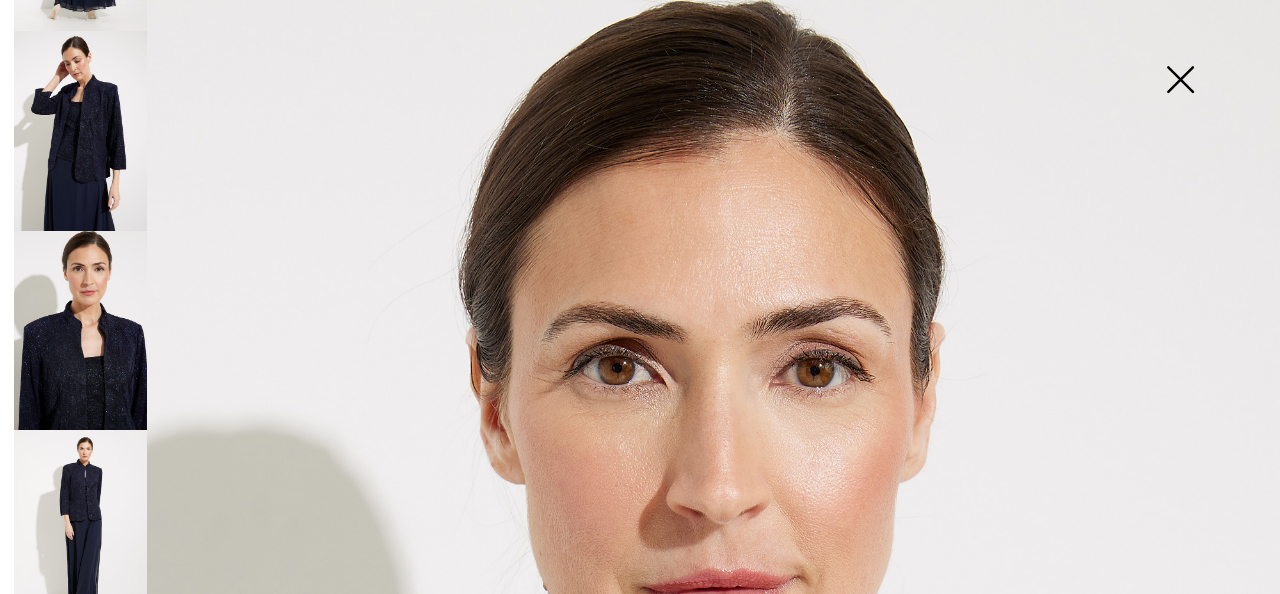 click at bounding box center [80, 131] 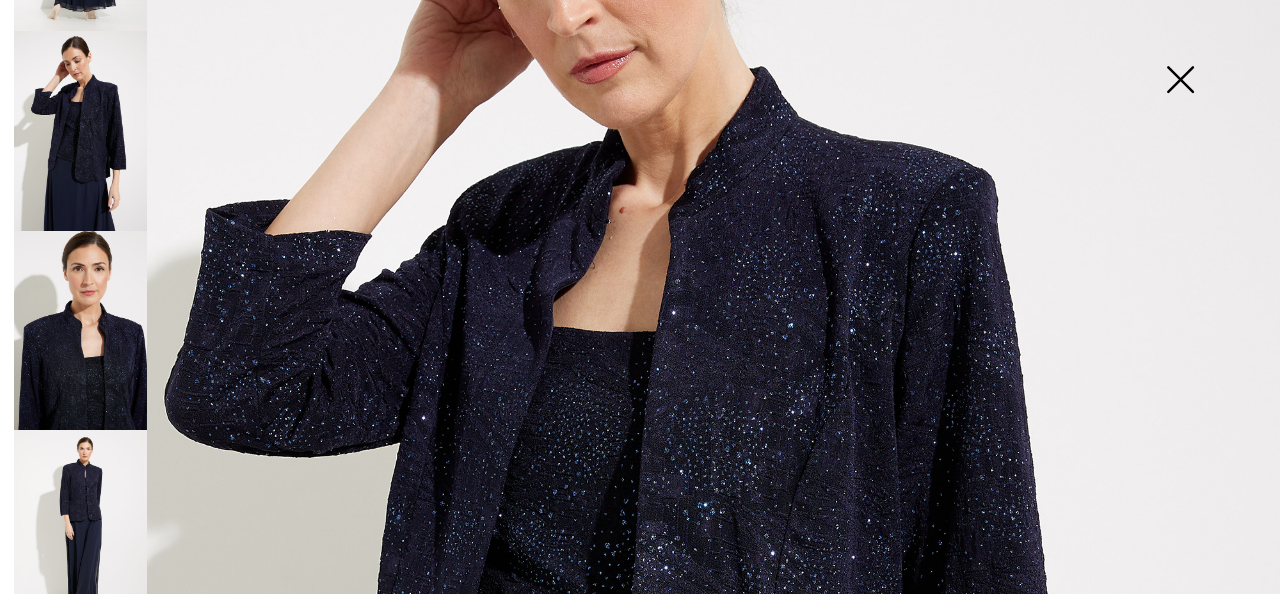 scroll, scrollTop: 303, scrollLeft: 0, axis: vertical 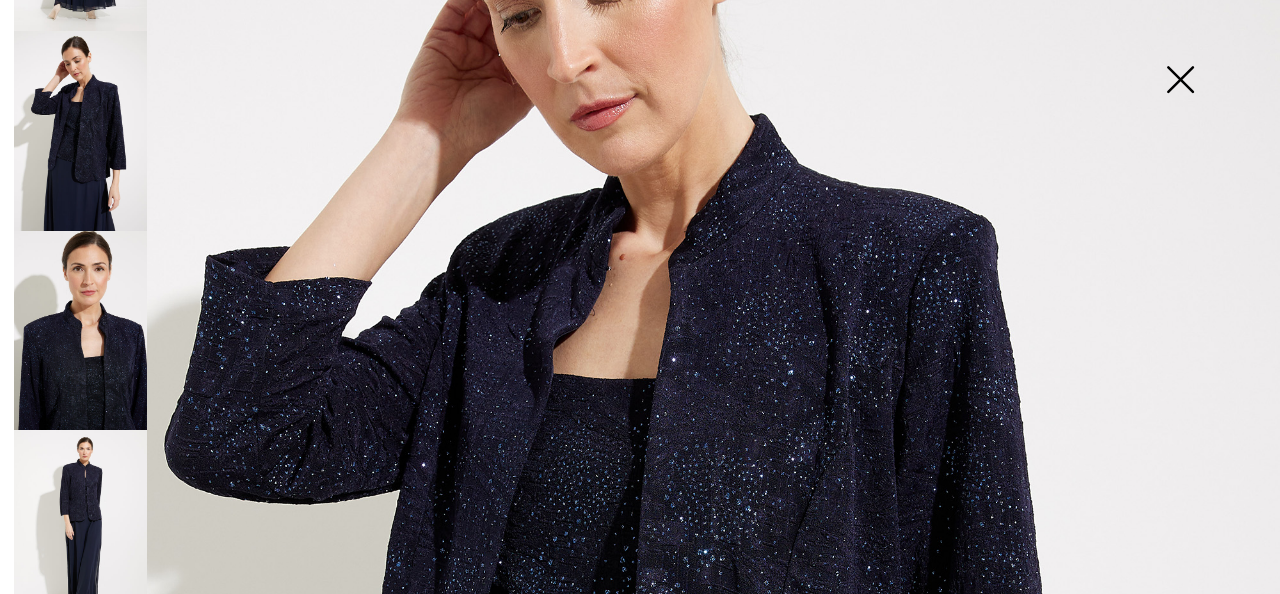 click at bounding box center (80, 530) 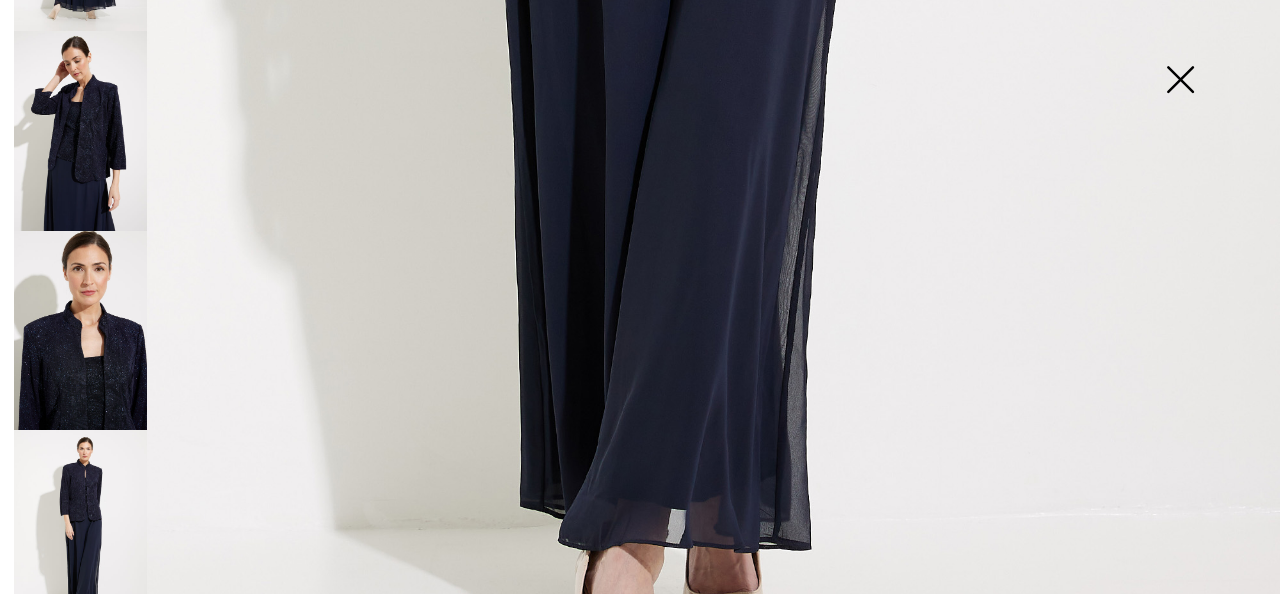 scroll, scrollTop: 1303, scrollLeft: 0, axis: vertical 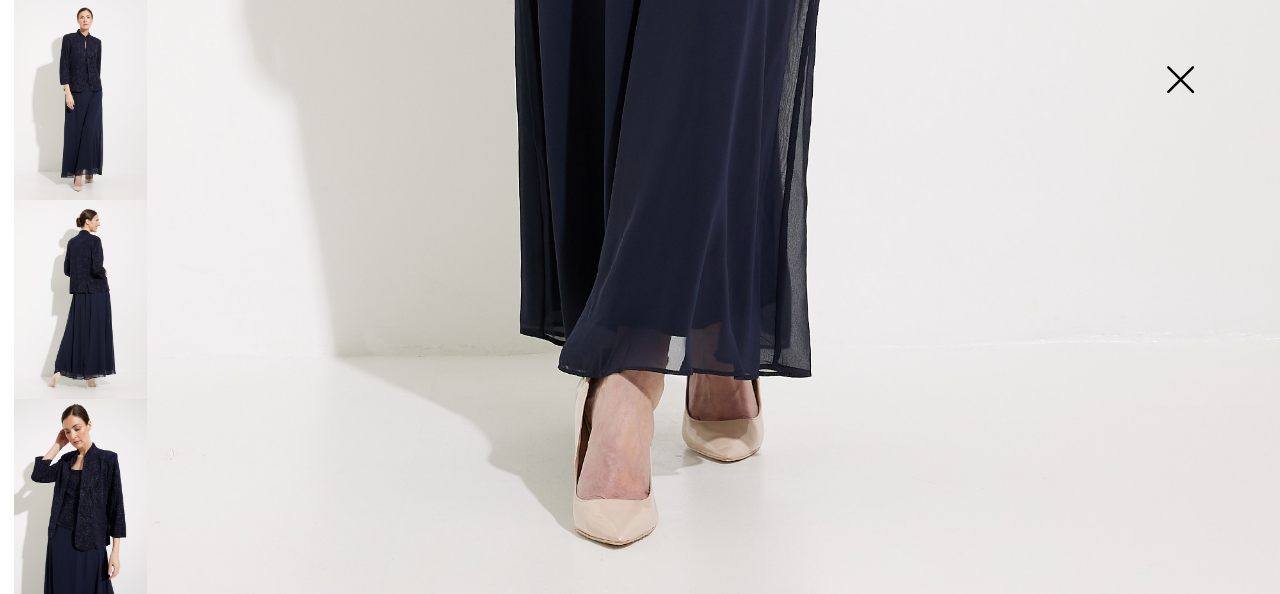 click at bounding box center [80, 300] 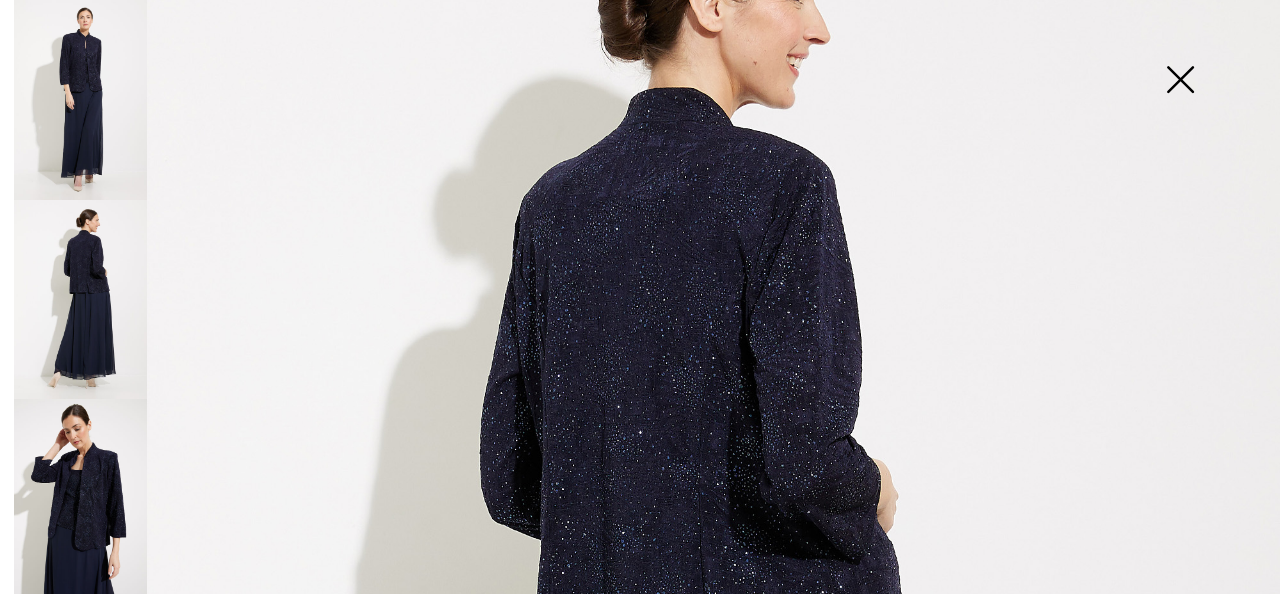 scroll, scrollTop: 103, scrollLeft: 0, axis: vertical 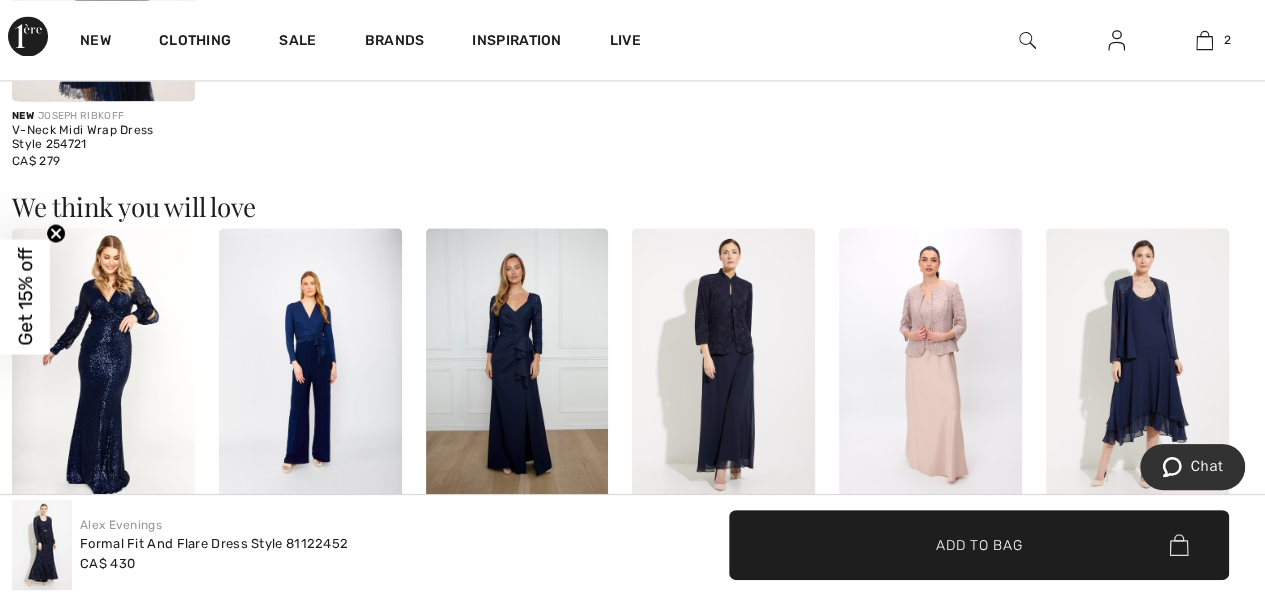 click on "New
Clothing
Sale
Brands
Inspiration
Live
2
Added to Bag
Joseph Ribkoff V-neck Midi Wrap Dress Style 254721
CA$ 279
Color: Midnight Blue Size: 4
V-Neck Midi Wrap Dress Style 254721 Color: Midnight Blue Size: 4
CA$ 279
Added to Bag
Alex Evenings Formal Fit And Flare Dress Style 81122452
CA$ 430
Color: Navy Size: 4
Formal Fit and Flare Dress Style 81122452 Color: Navy Size: 4
CA$ 430
Proceed to Checkout
Proceed to Checkout" at bounding box center [632, 40] 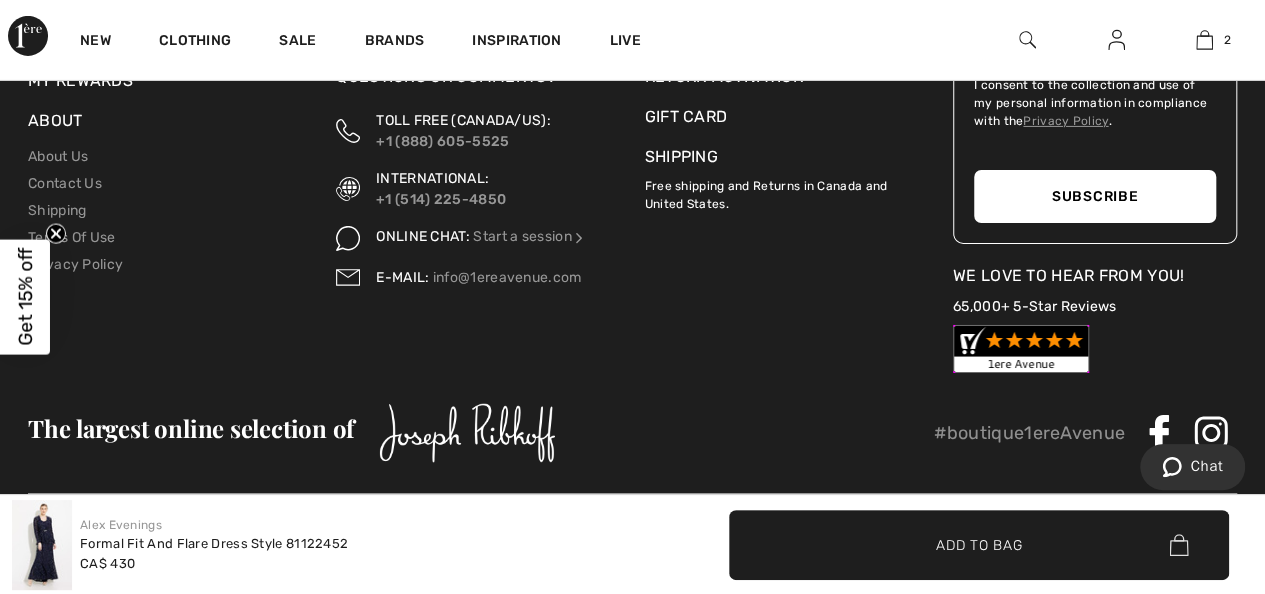 scroll, scrollTop: 3346, scrollLeft: 0, axis: vertical 